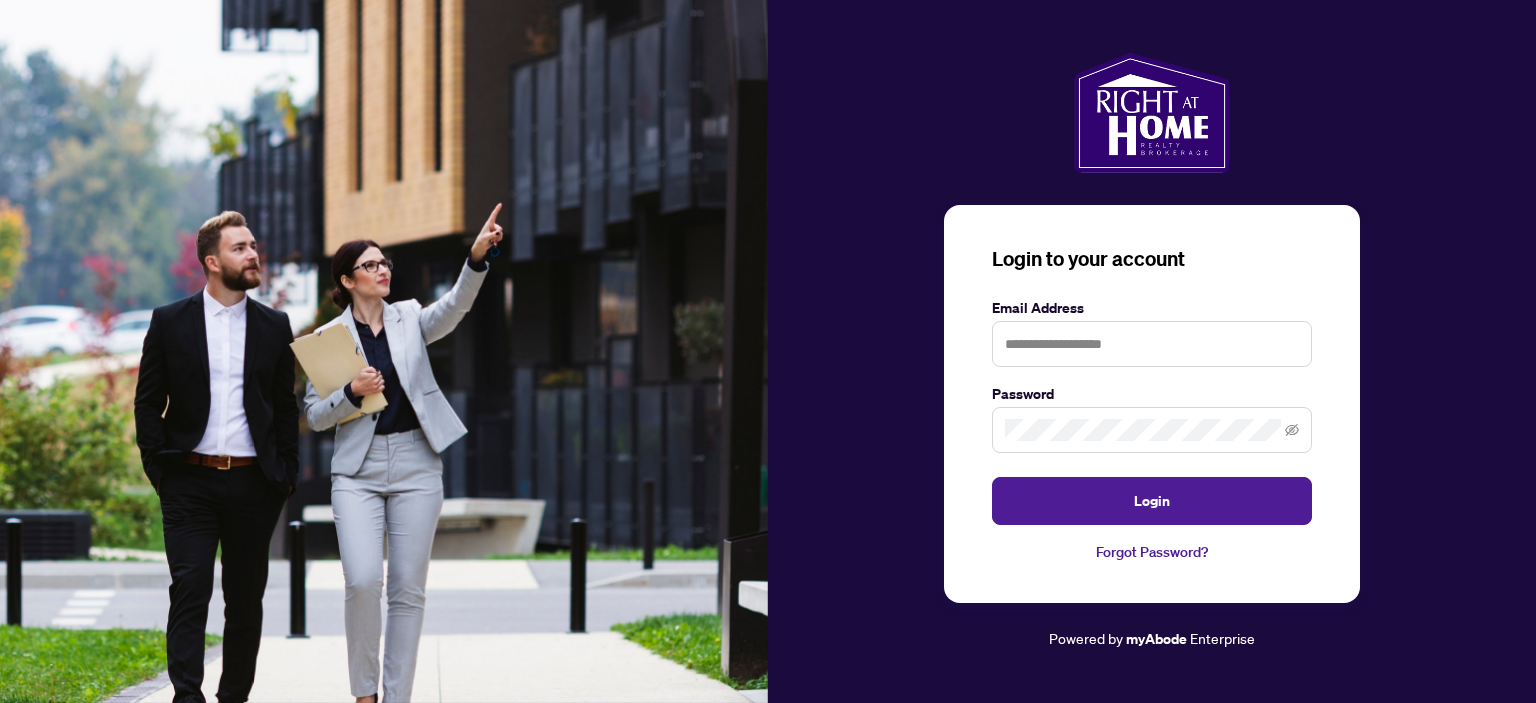 scroll, scrollTop: 0, scrollLeft: 0, axis: both 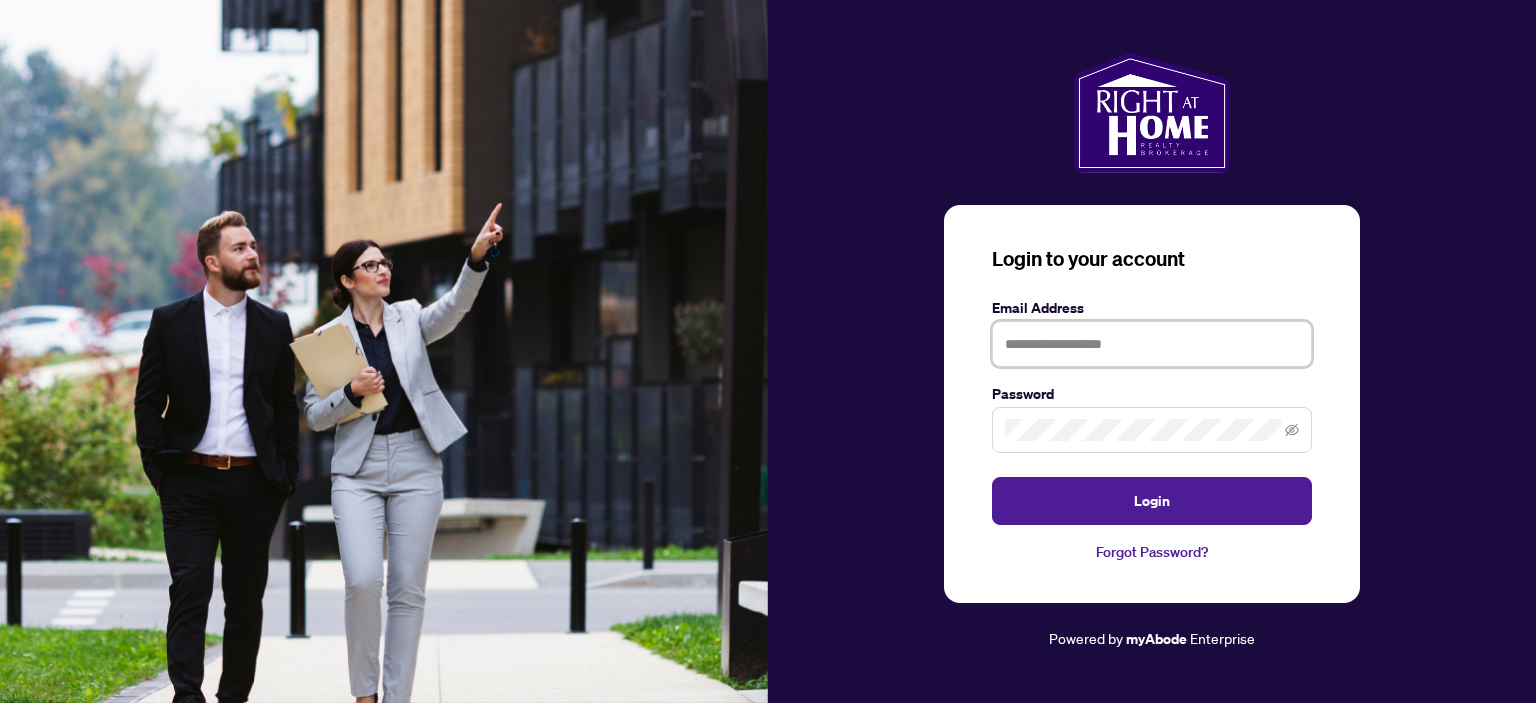 click at bounding box center [1152, 344] 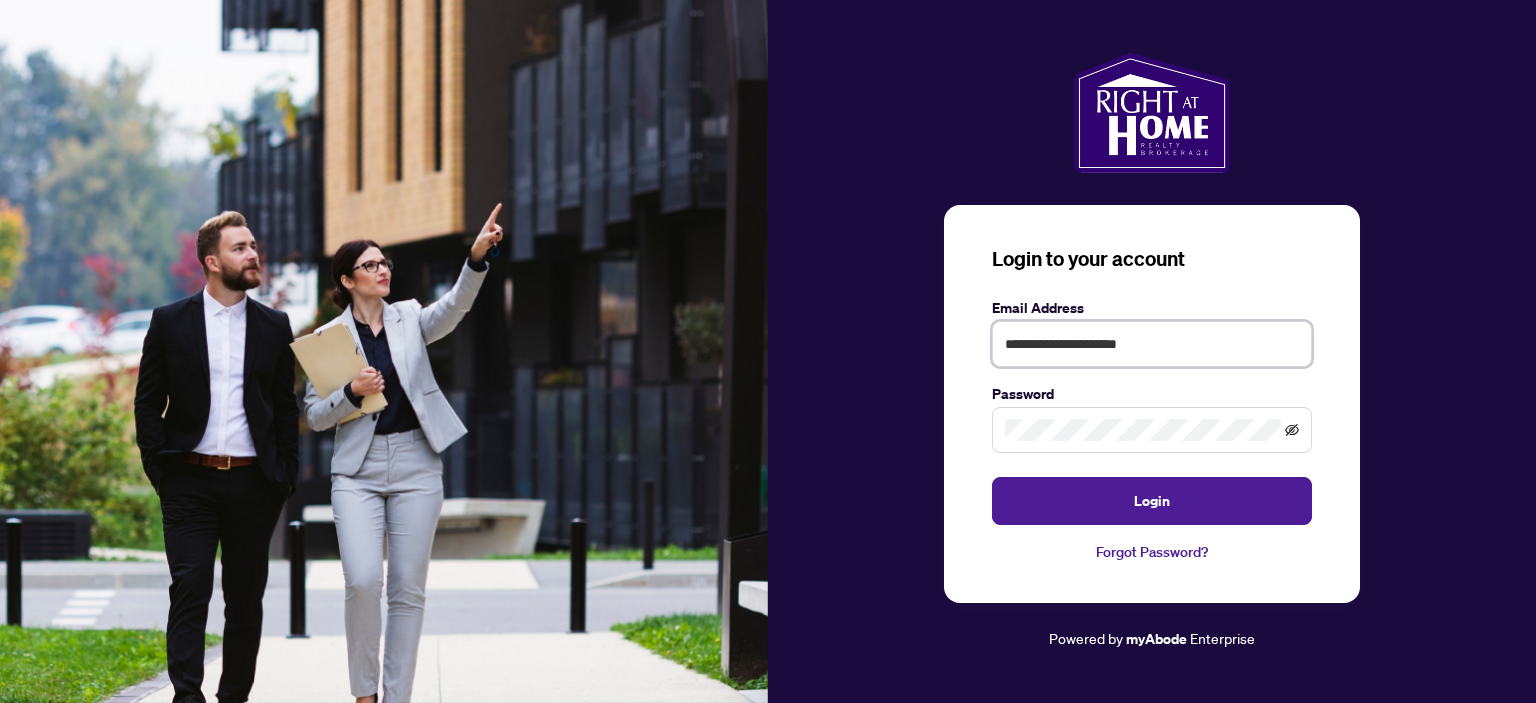 click 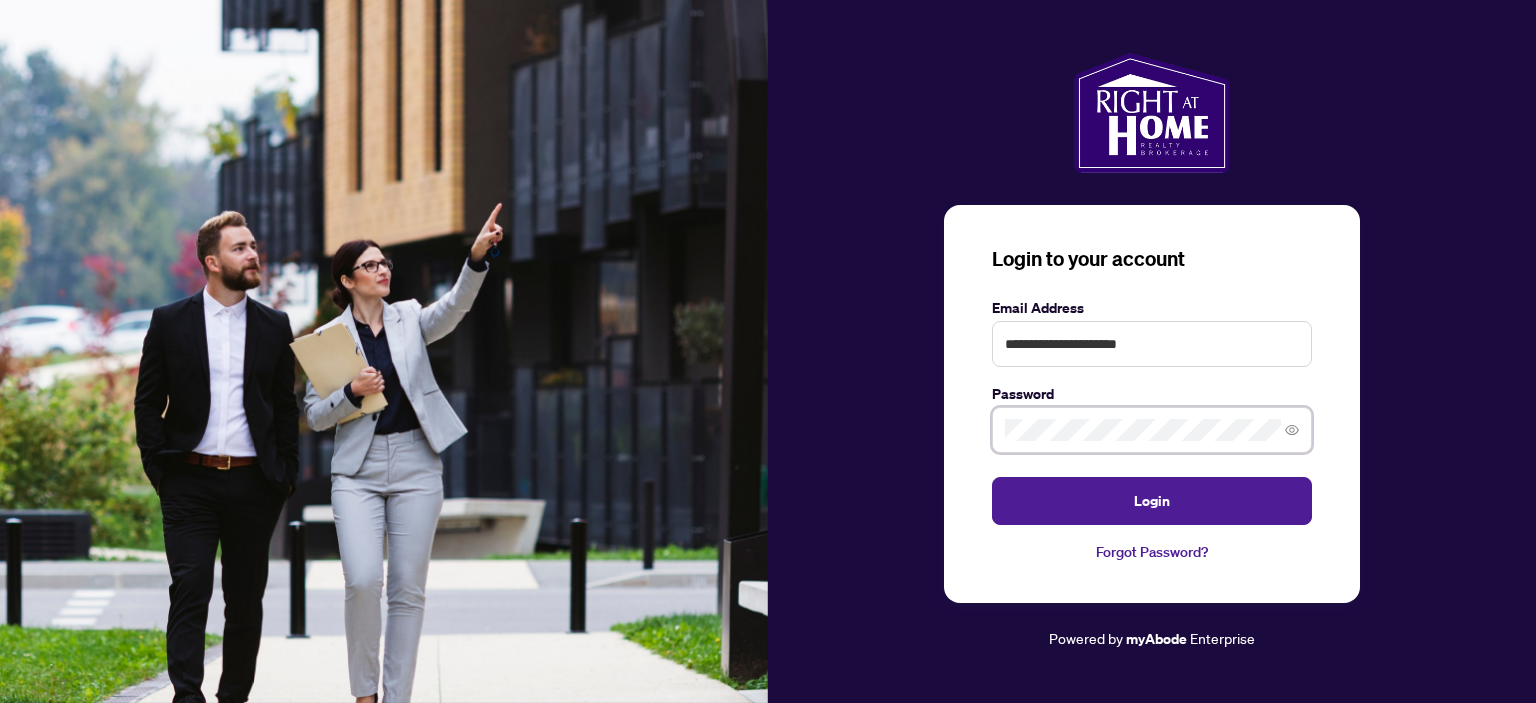 click on "Login" at bounding box center [1152, 501] 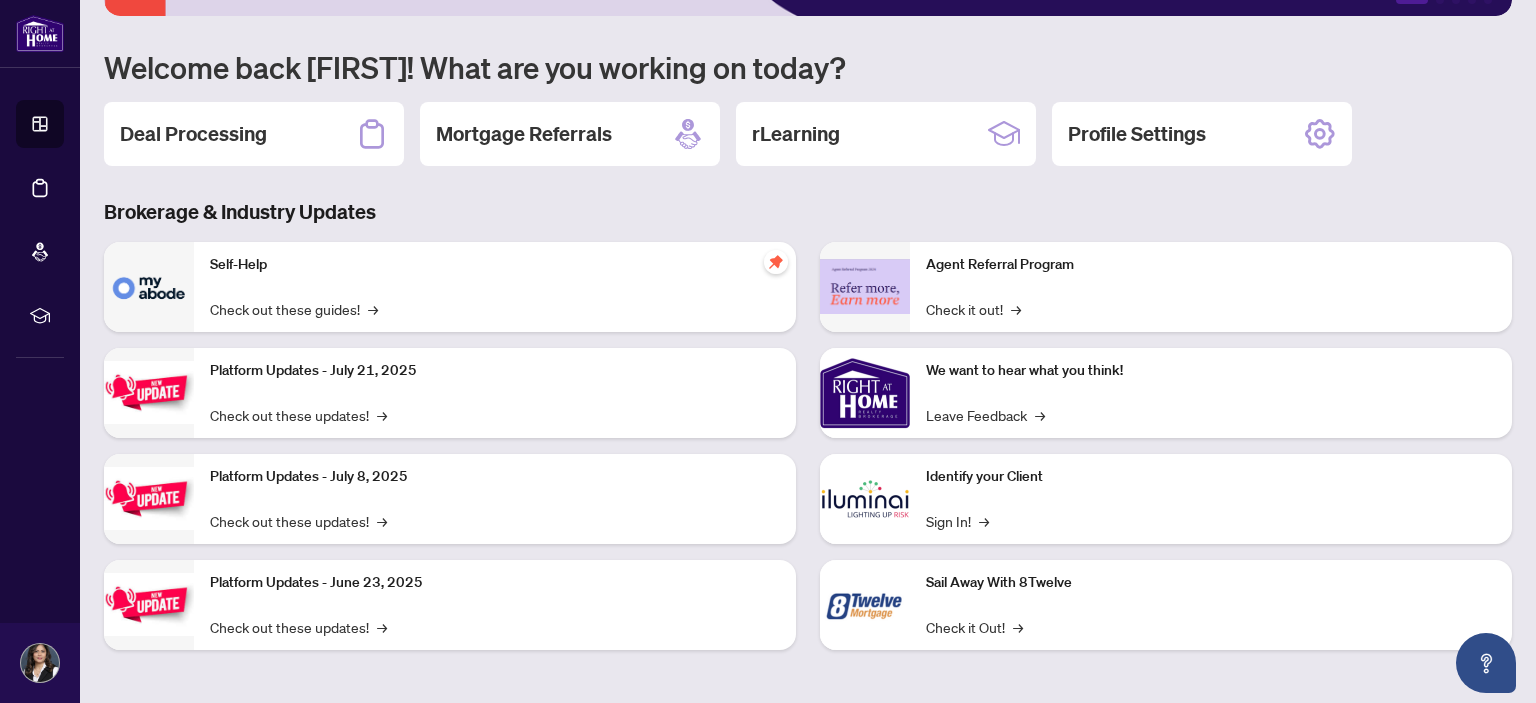 scroll, scrollTop: 0, scrollLeft: 0, axis: both 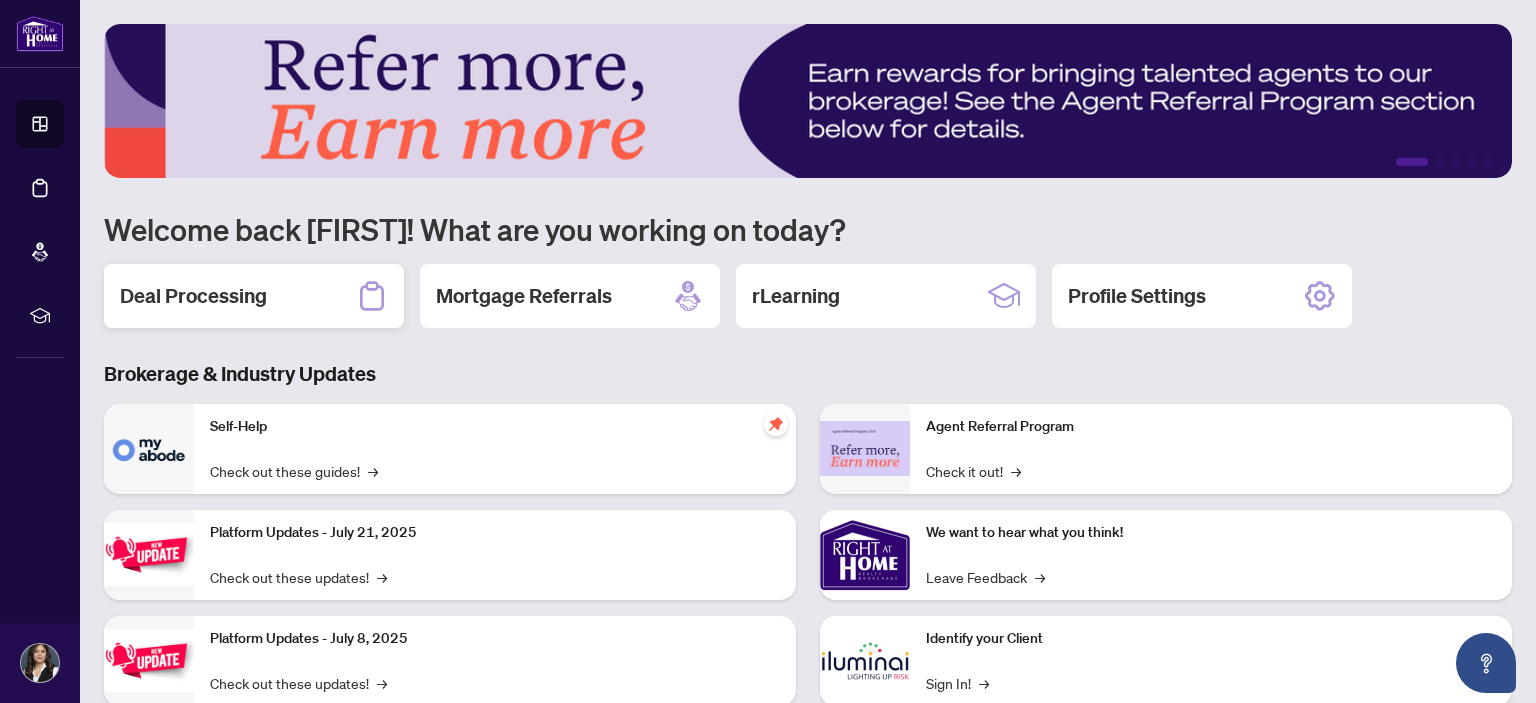 click on "Deal Processing" at bounding box center [193, 296] 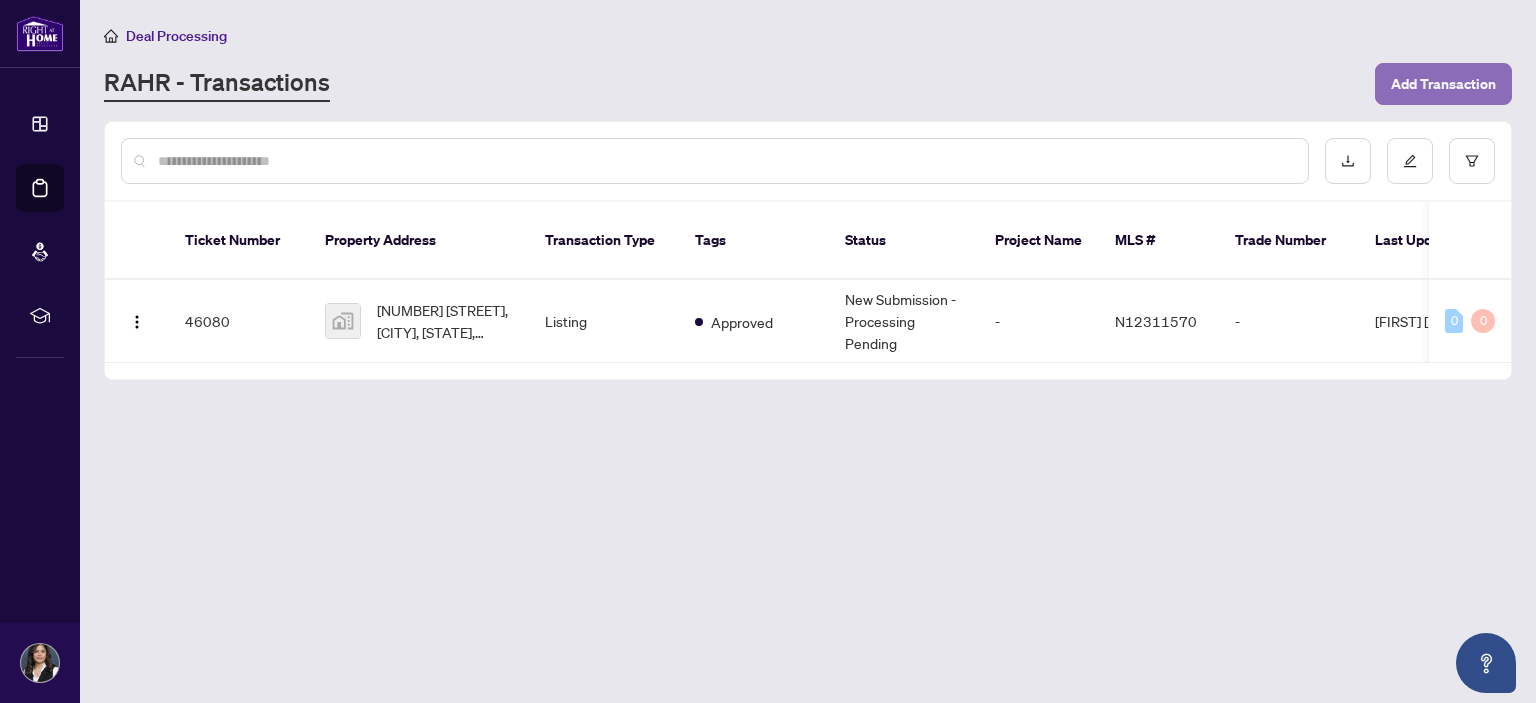click on "Add Transaction" at bounding box center [1443, 84] 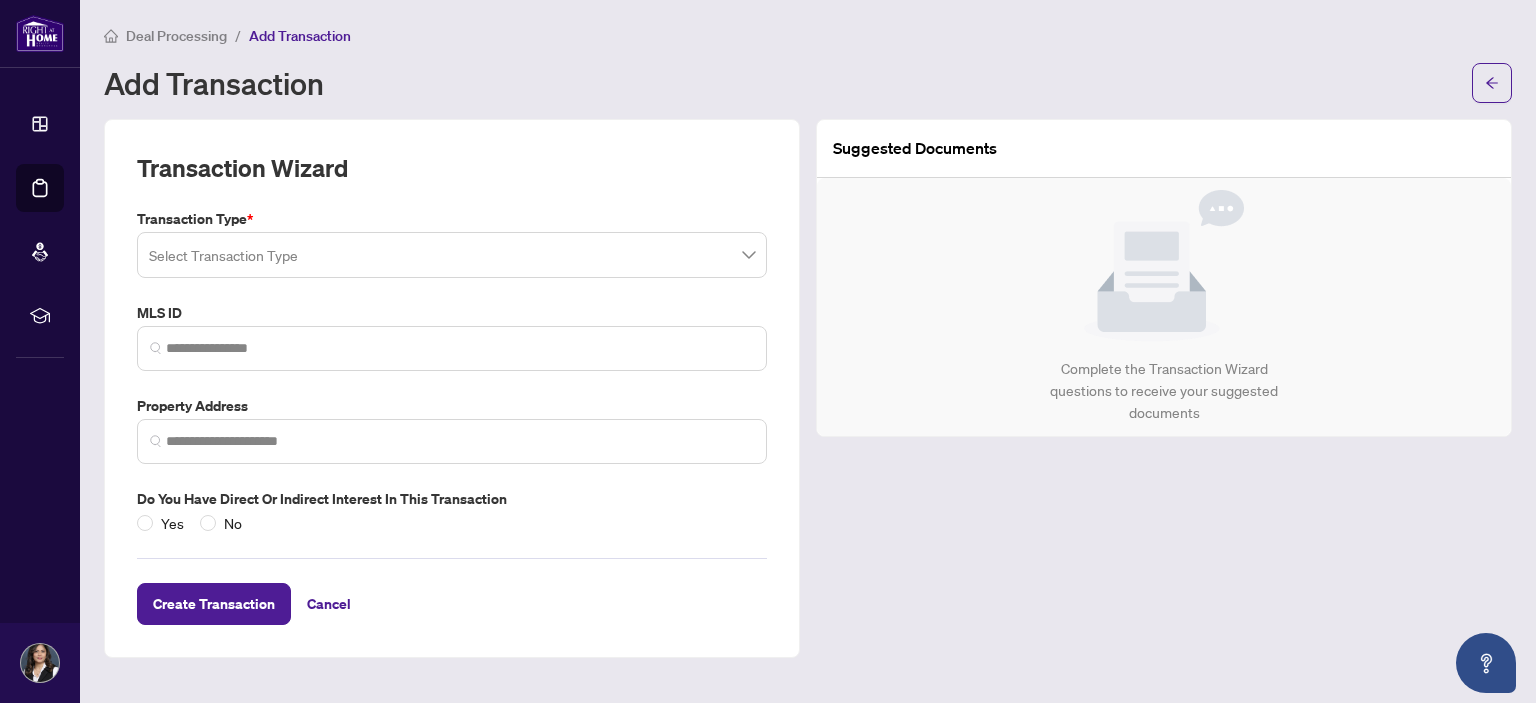click at bounding box center [452, 255] 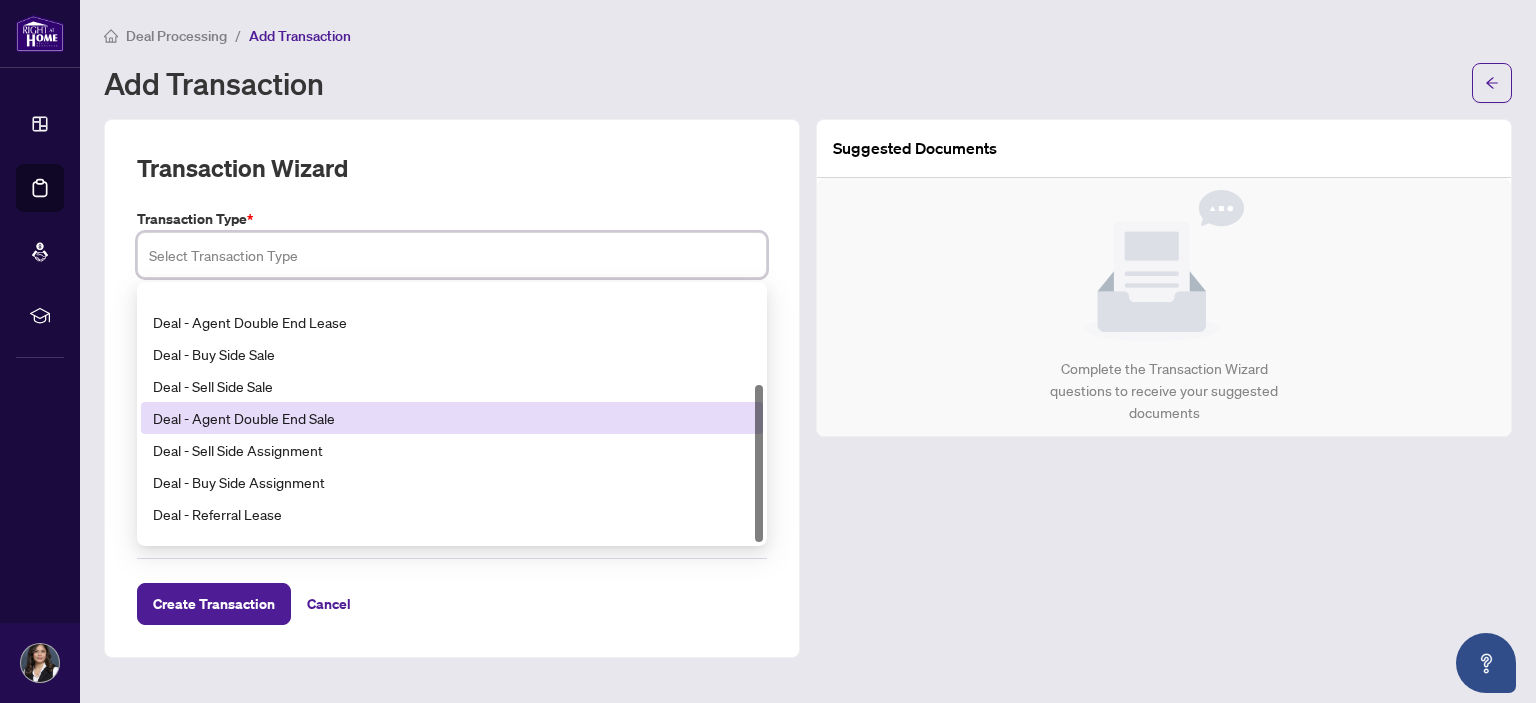 scroll, scrollTop: 160, scrollLeft: 0, axis: vertical 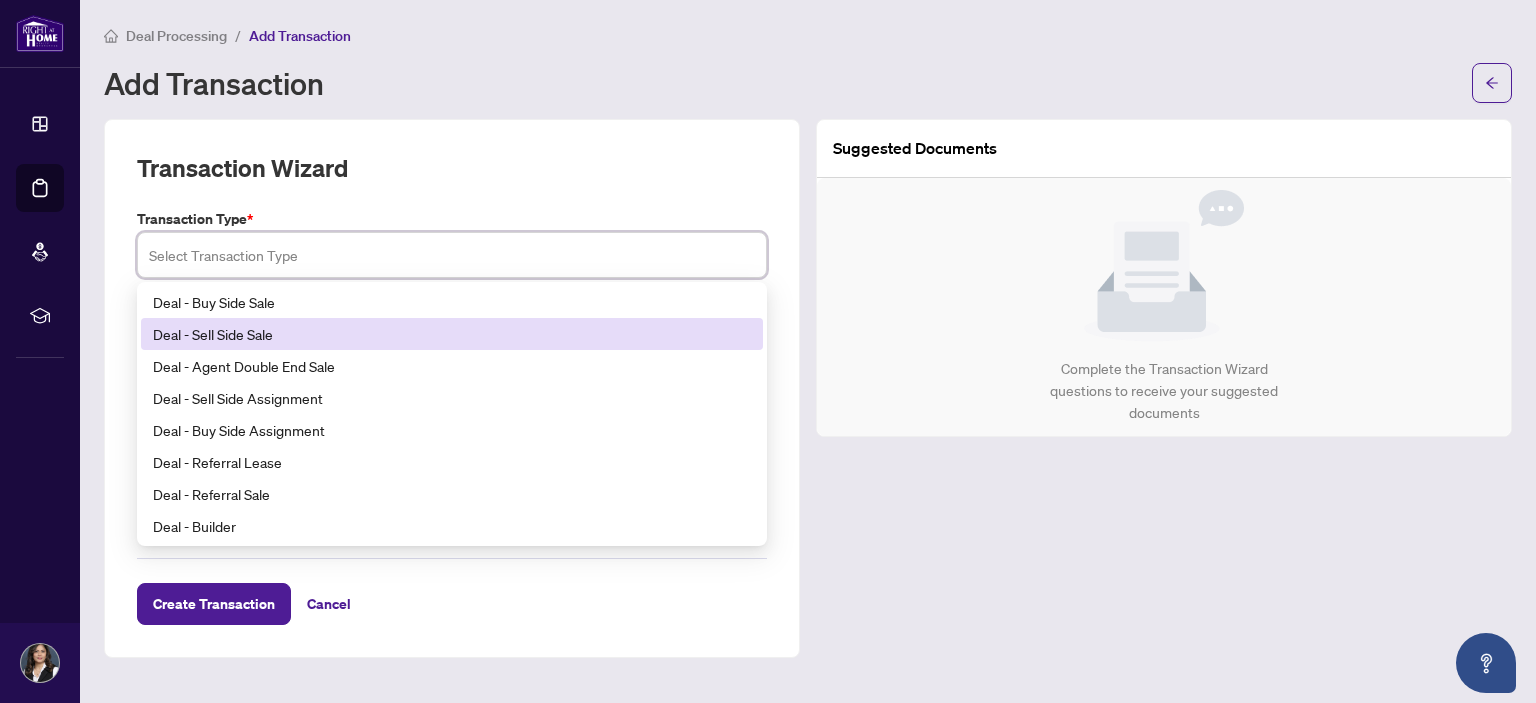 click on "Deal - Sell Side Sale" at bounding box center (452, 334) 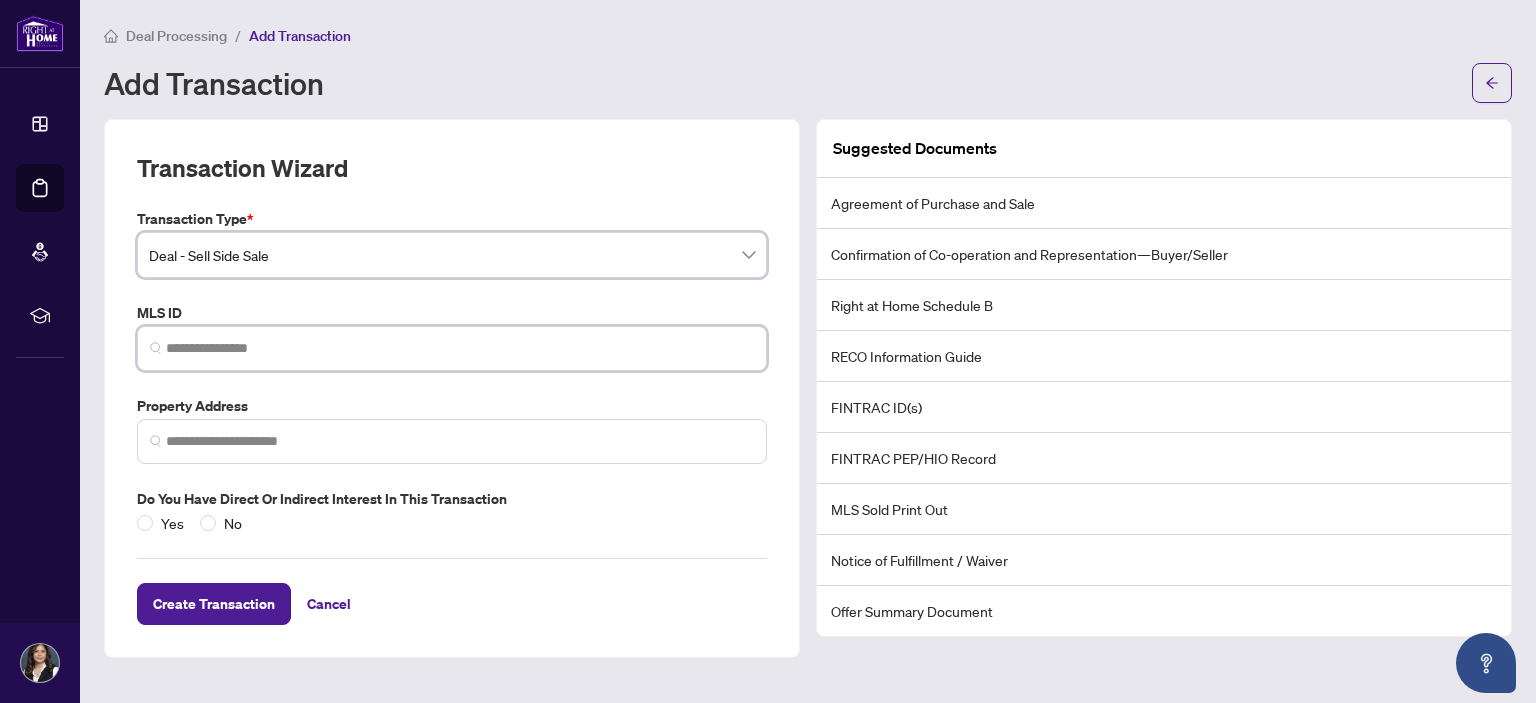click at bounding box center (460, 348) 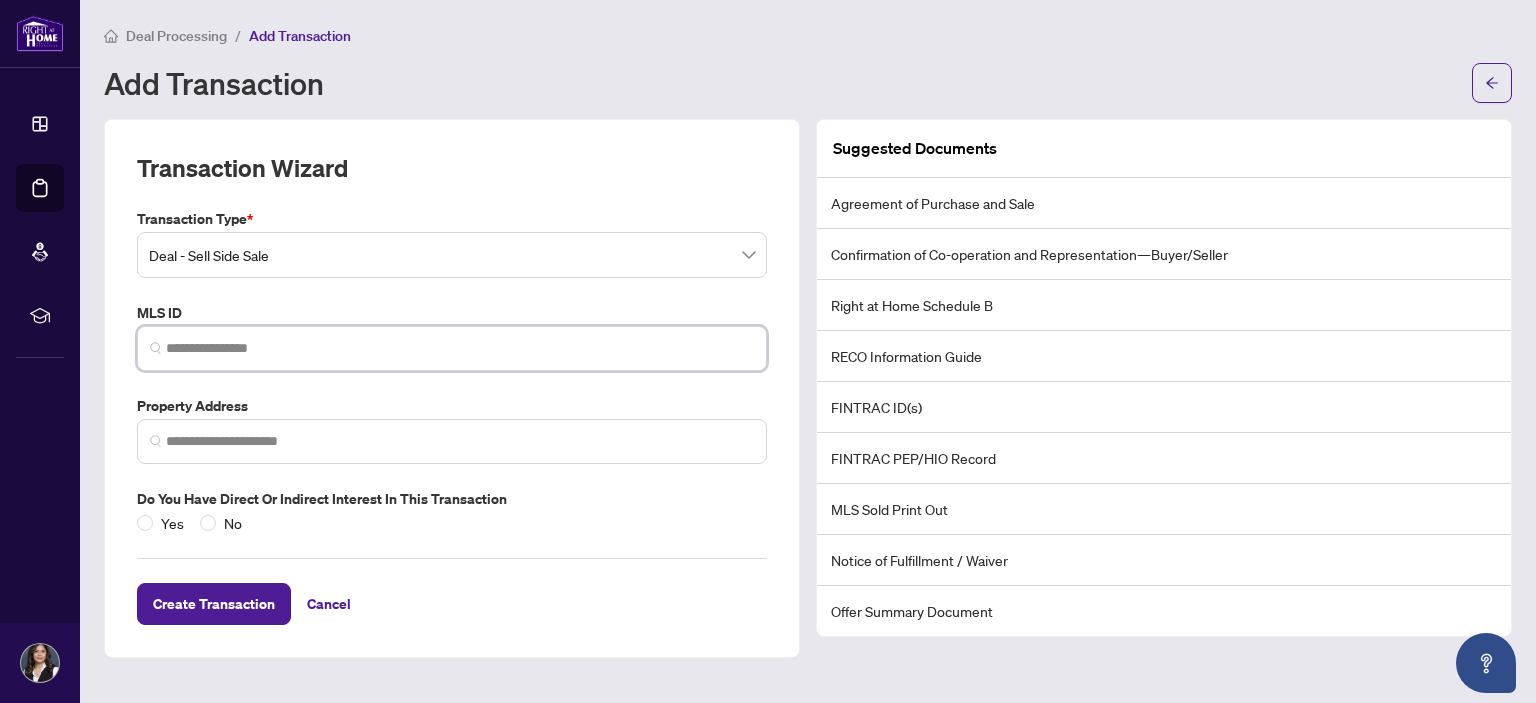 paste on "*********" 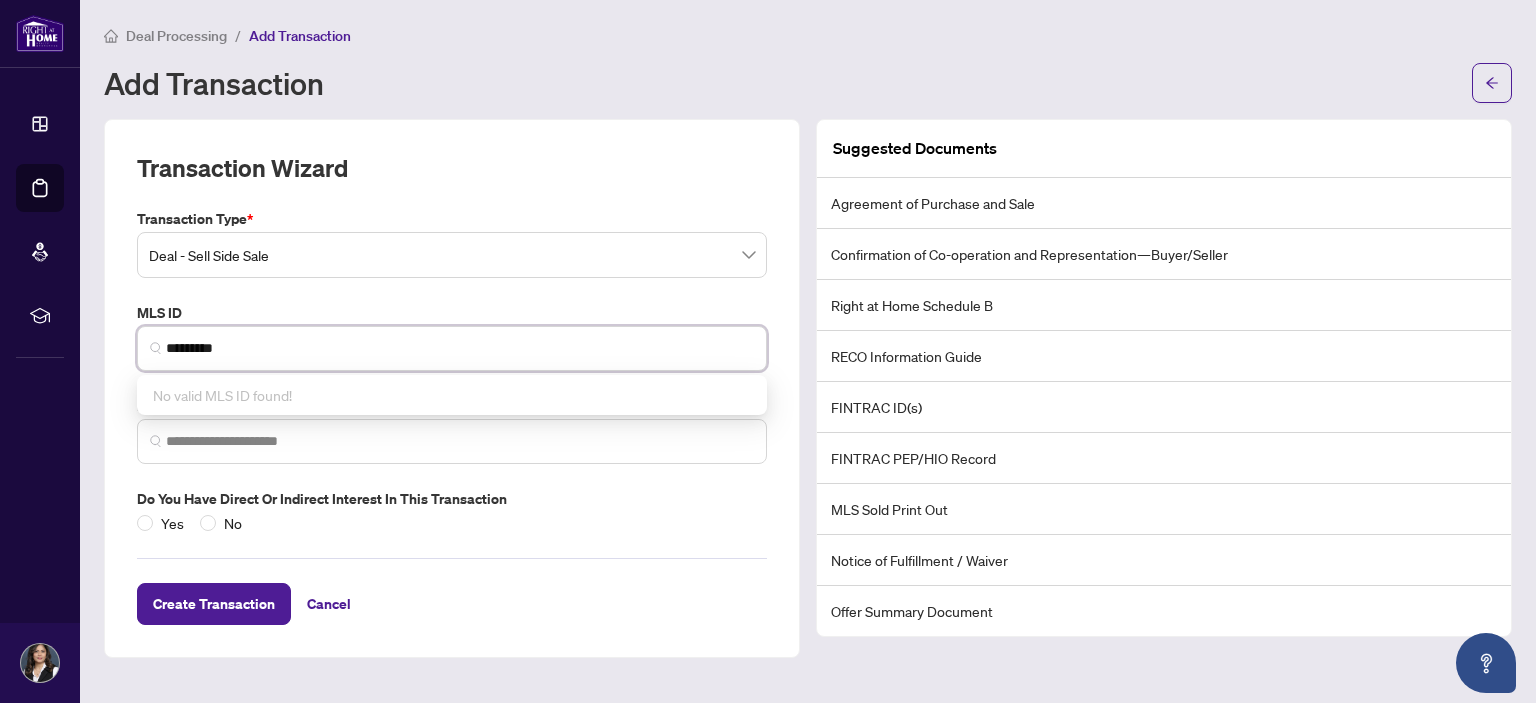 type on "*********" 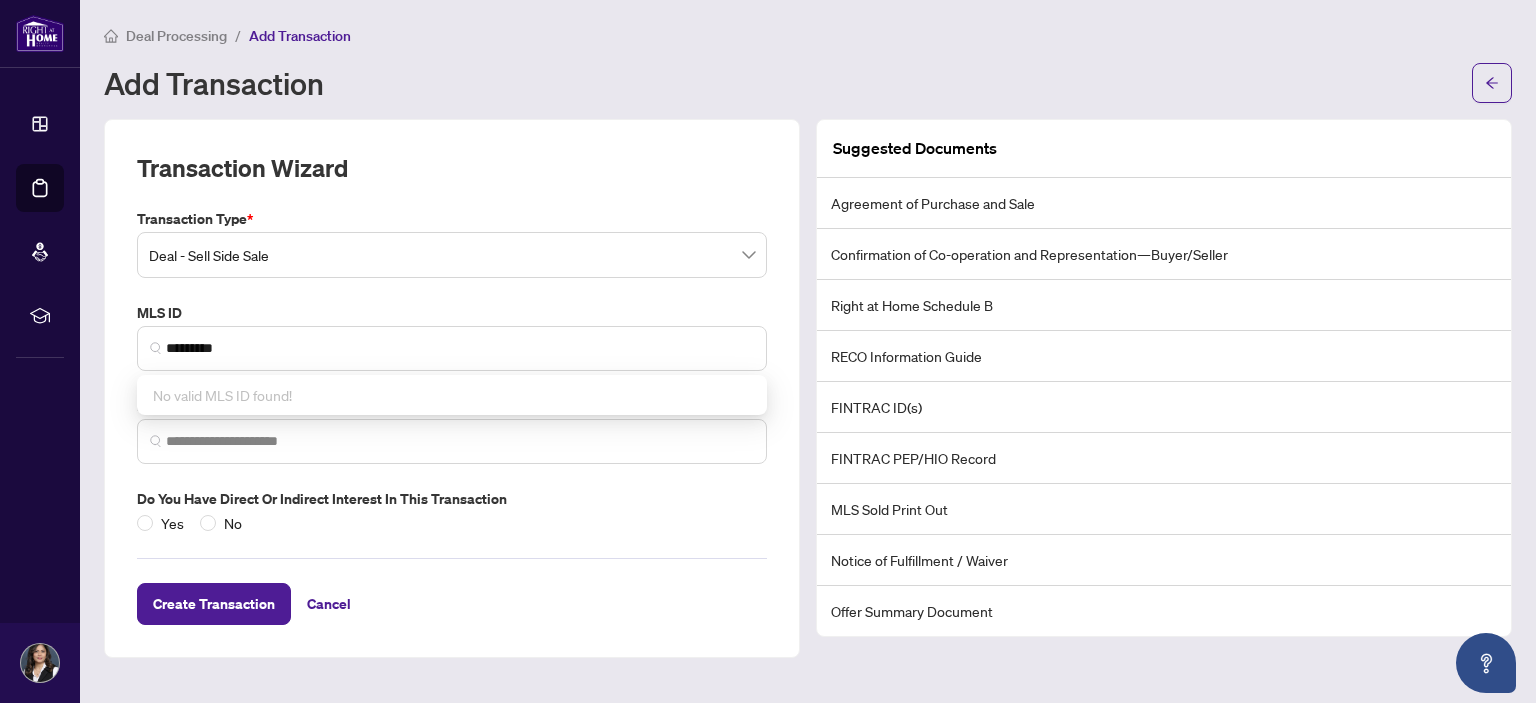 click on "Transaction Wizard Transaction Type * Deal - Sell Side Sale 18 19 20 Deal - Agent Double End Lease Deal - Buy Side Sale Deal - Sell Side Sale Deal - Agent Double End Sale Deal - Sell Side Assignment Deal - Buy Side Assignment Deal - Referral Lease Deal - Referral Sale Deal - Builder MLS ID ********* No valid MLS ID found! Property Address Do you have direct or indirect interest in this transaction Yes No Create Transaction Cancel" at bounding box center (452, 388) 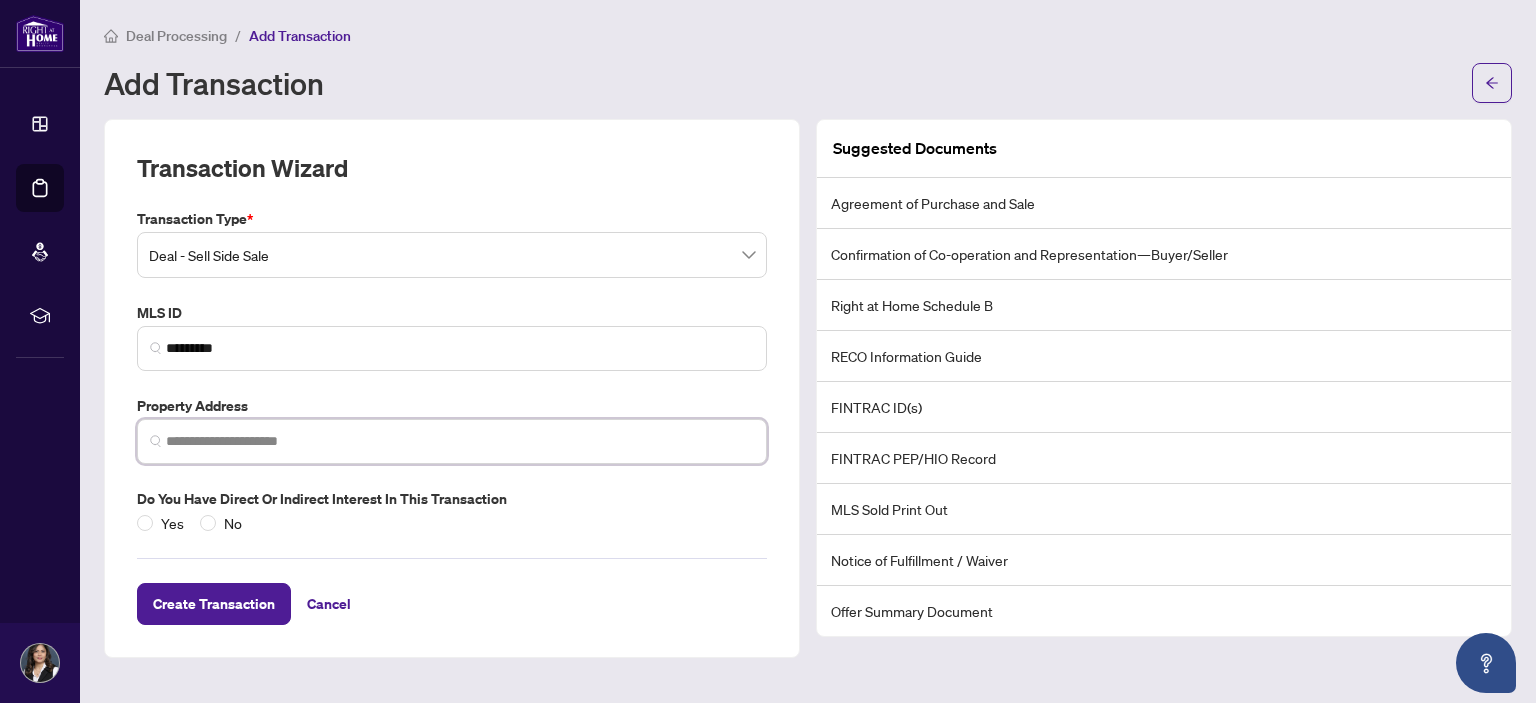 click at bounding box center [460, 441] 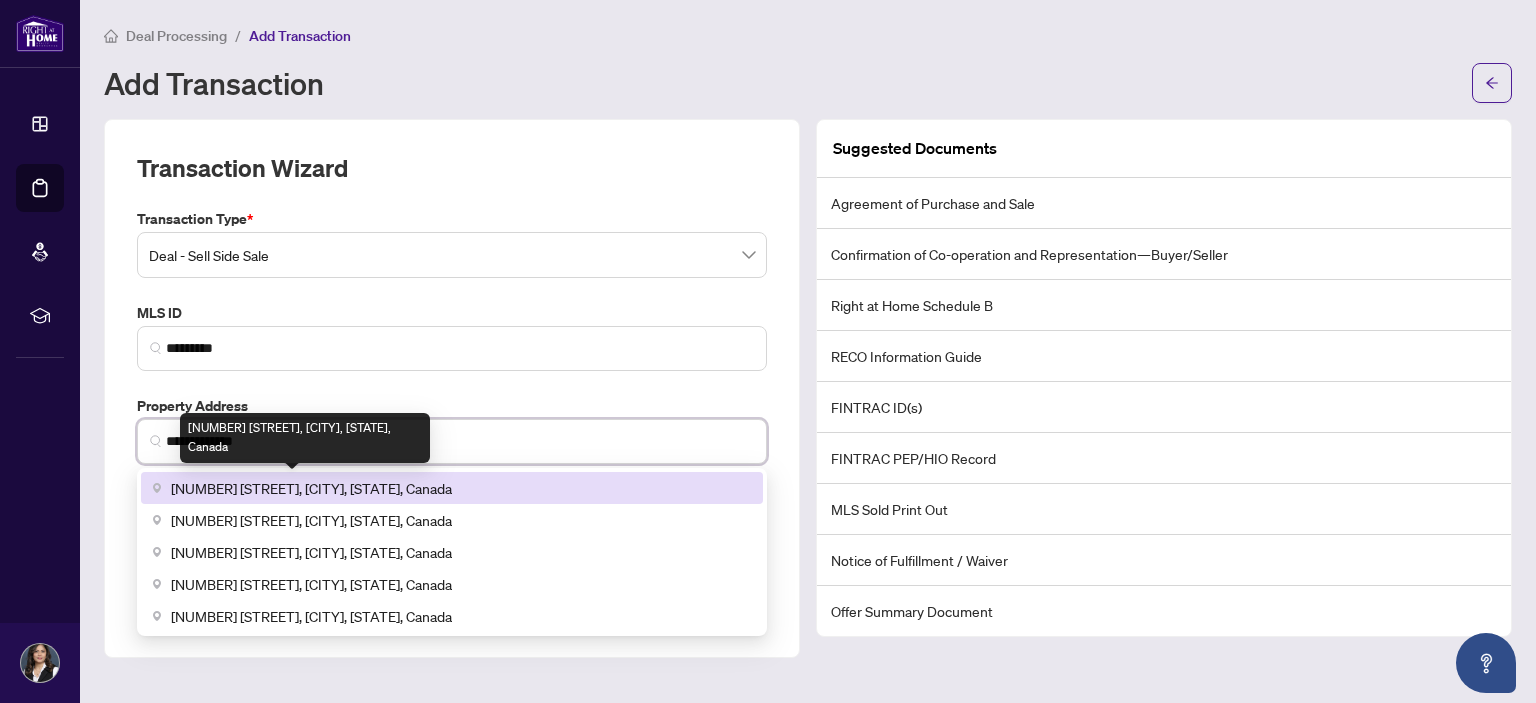 click on "[NUMBER] [STREET], [CITY], [STATE], Canada" at bounding box center [311, 488] 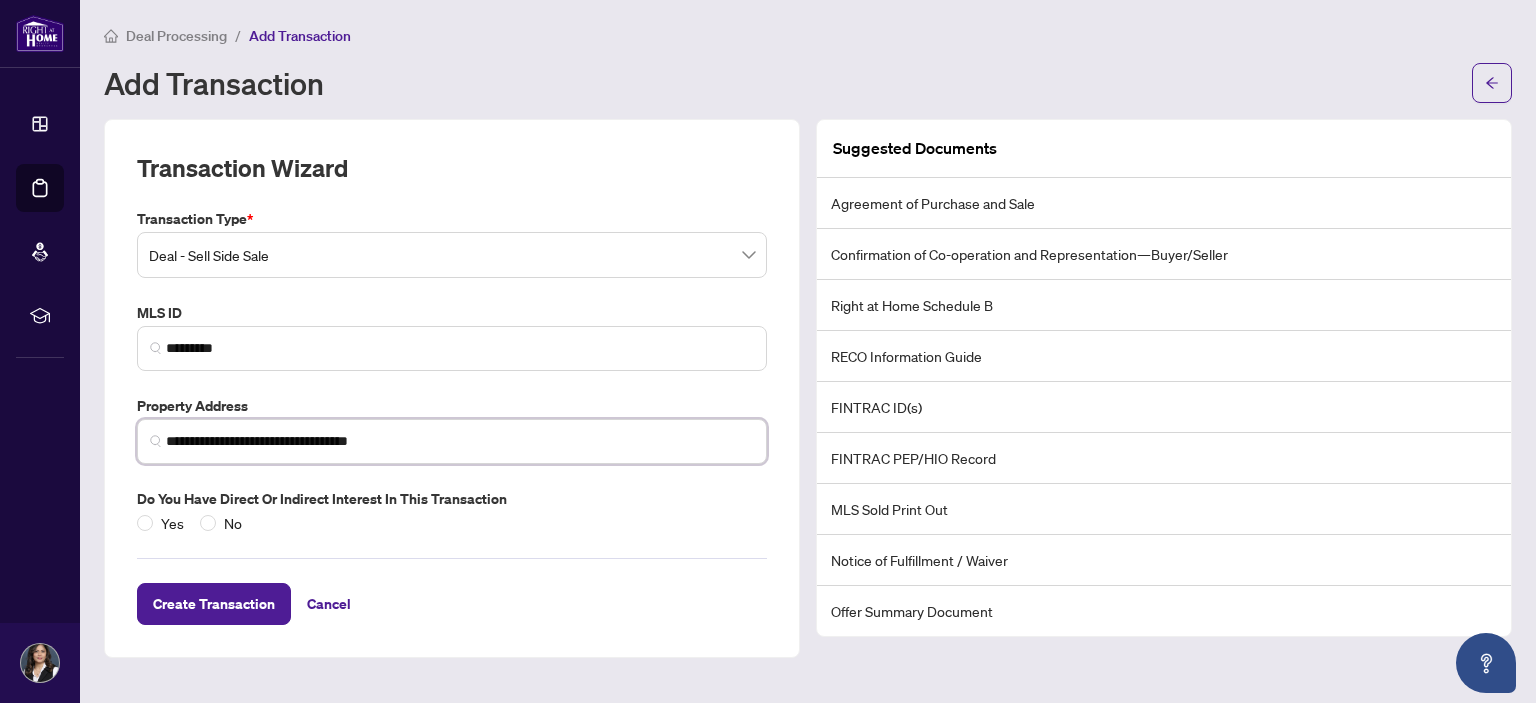 type on "**********" 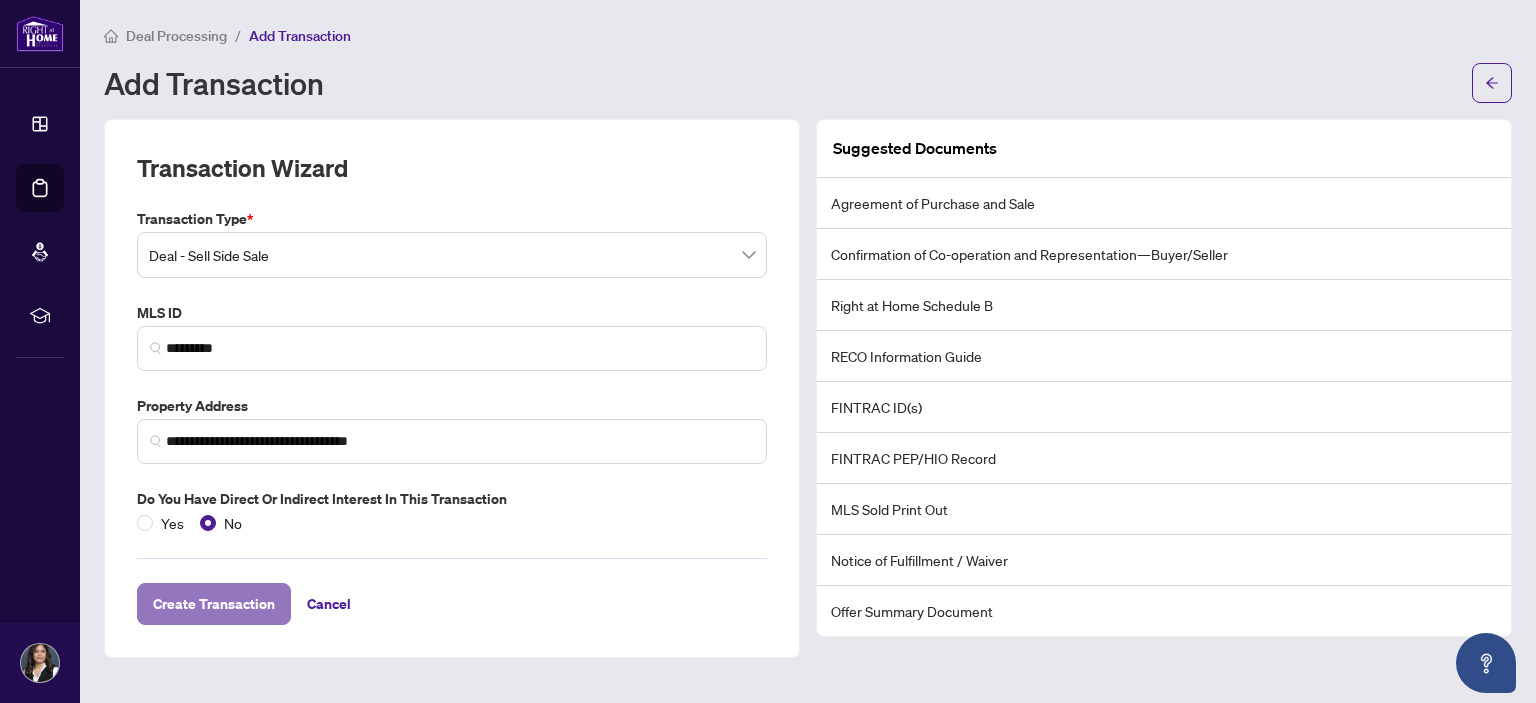 click on "Create Transaction" at bounding box center (214, 604) 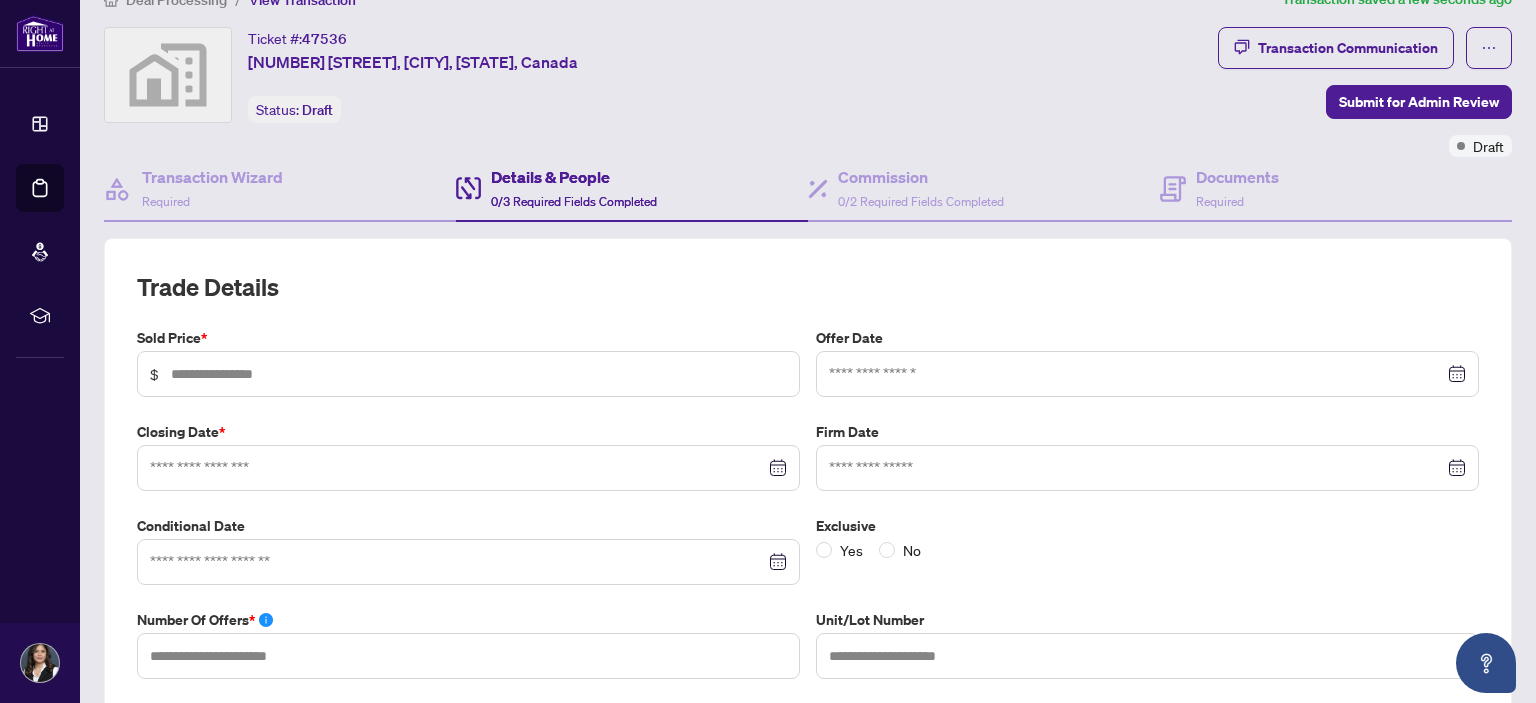 scroll, scrollTop: 0, scrollLeft: 0, axis: both 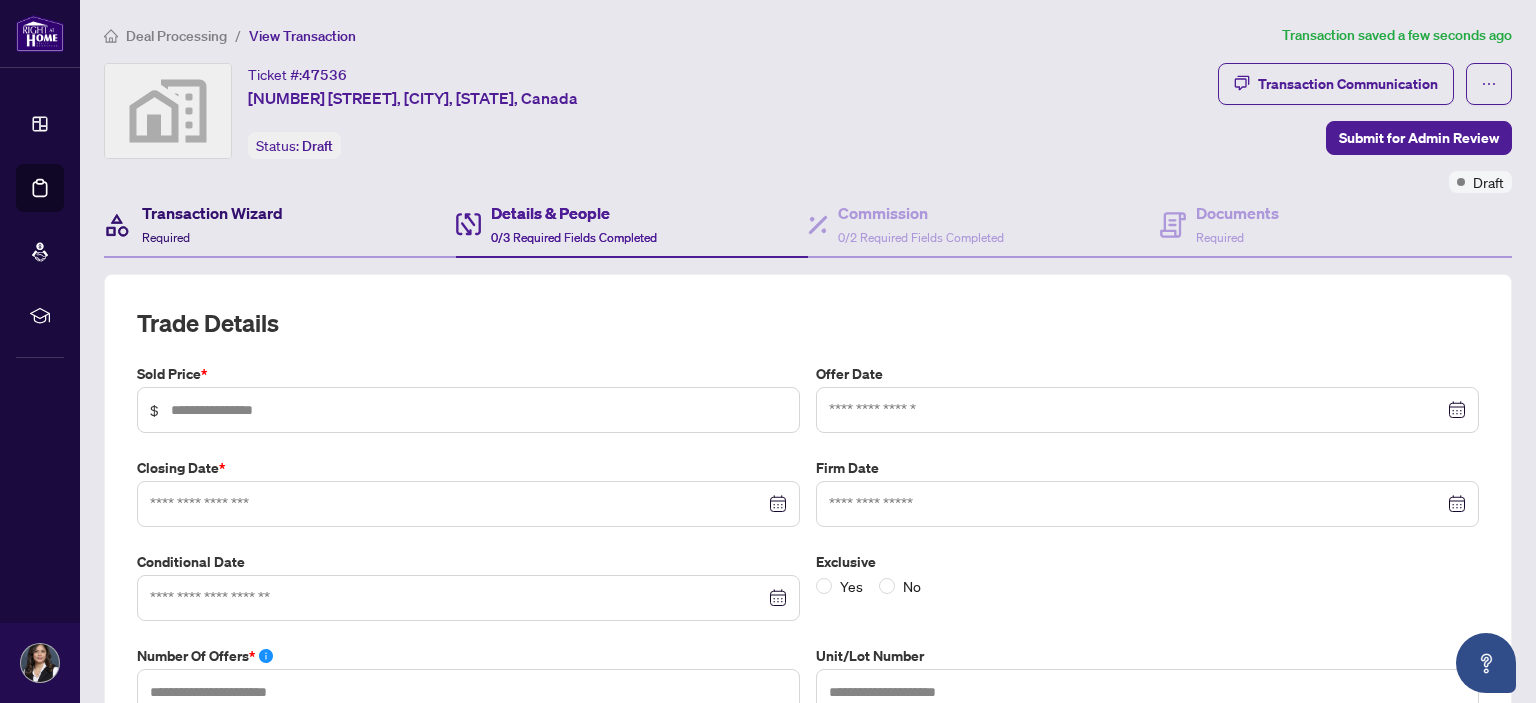 click on "Transaction Wizard" at bounding box center [212, 213] 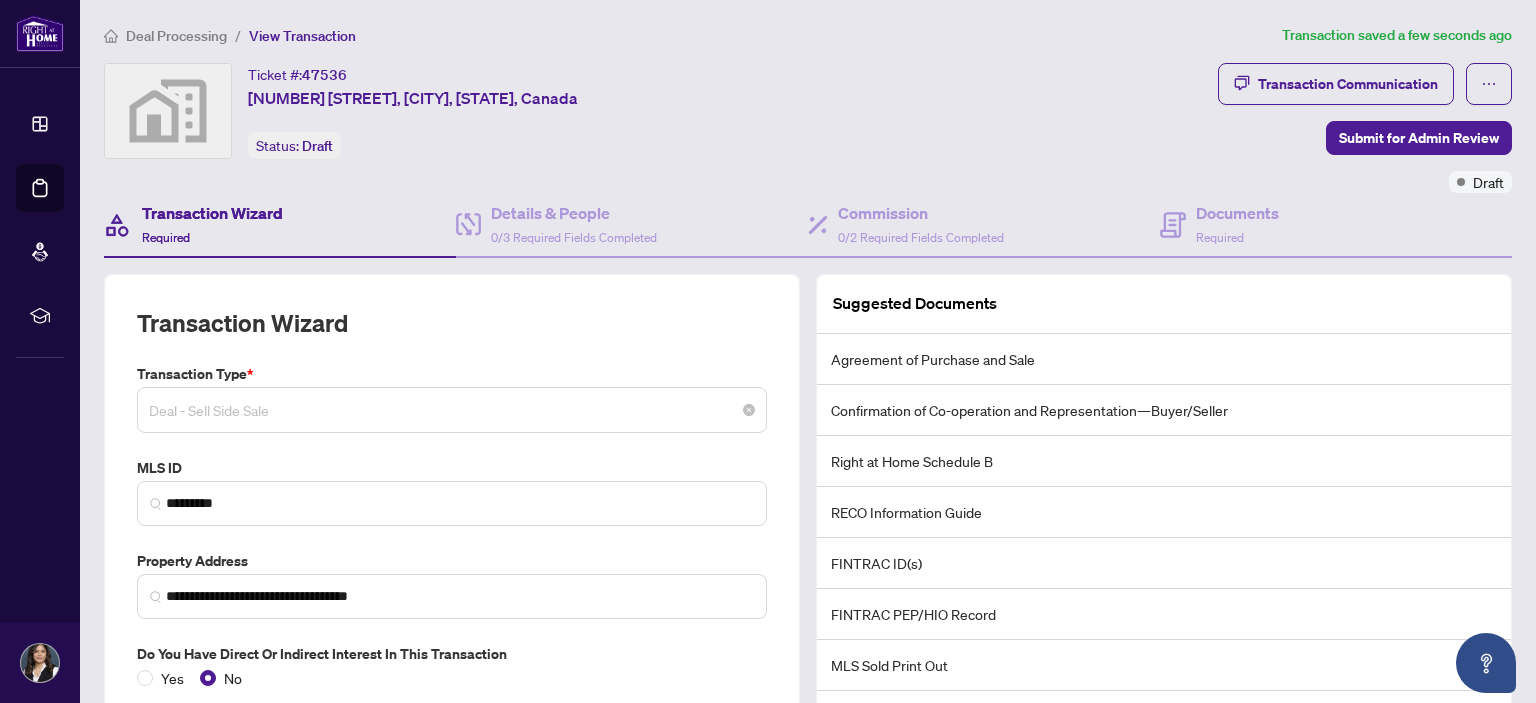 click on "Deal - Sell Side Sale" at bounding box center (452, 410) 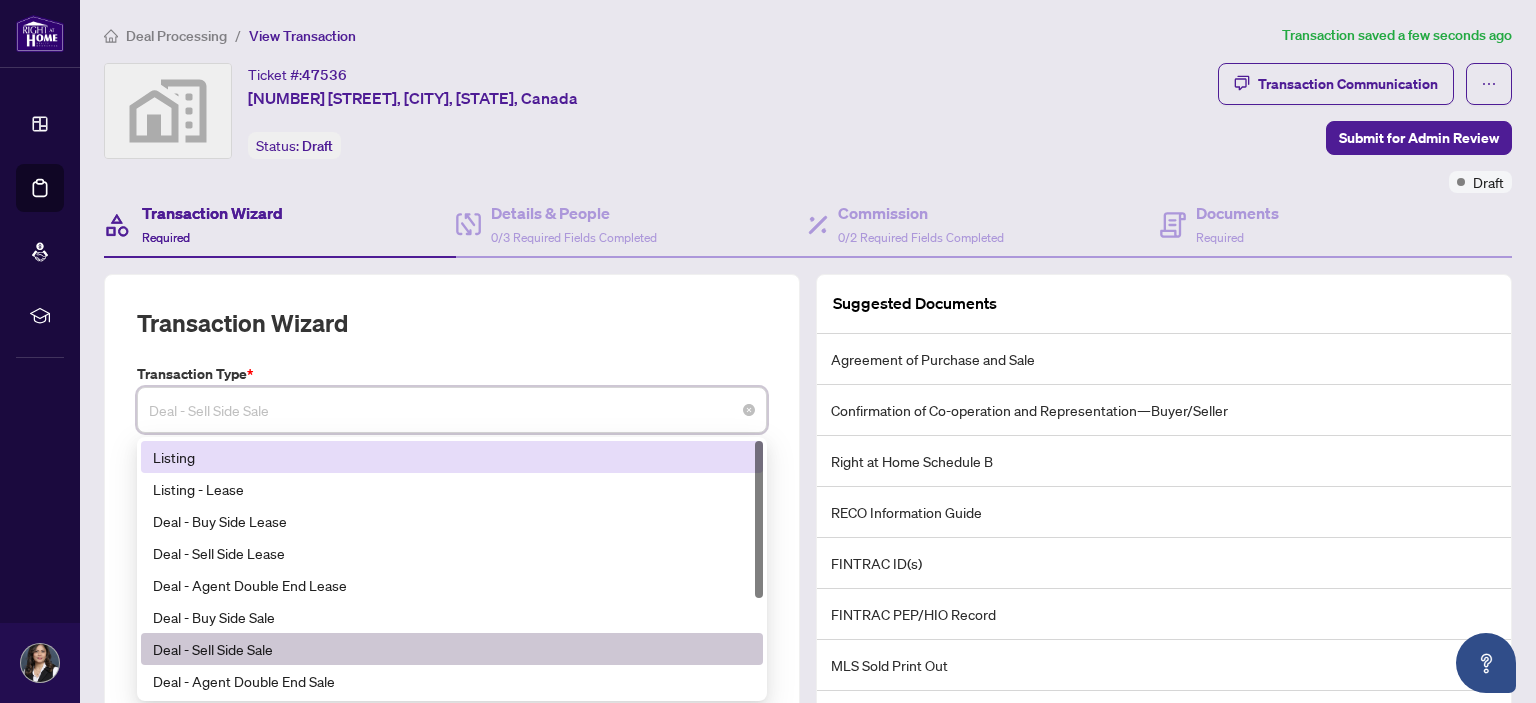 click on "Listing" at bounding box center [452, 457] 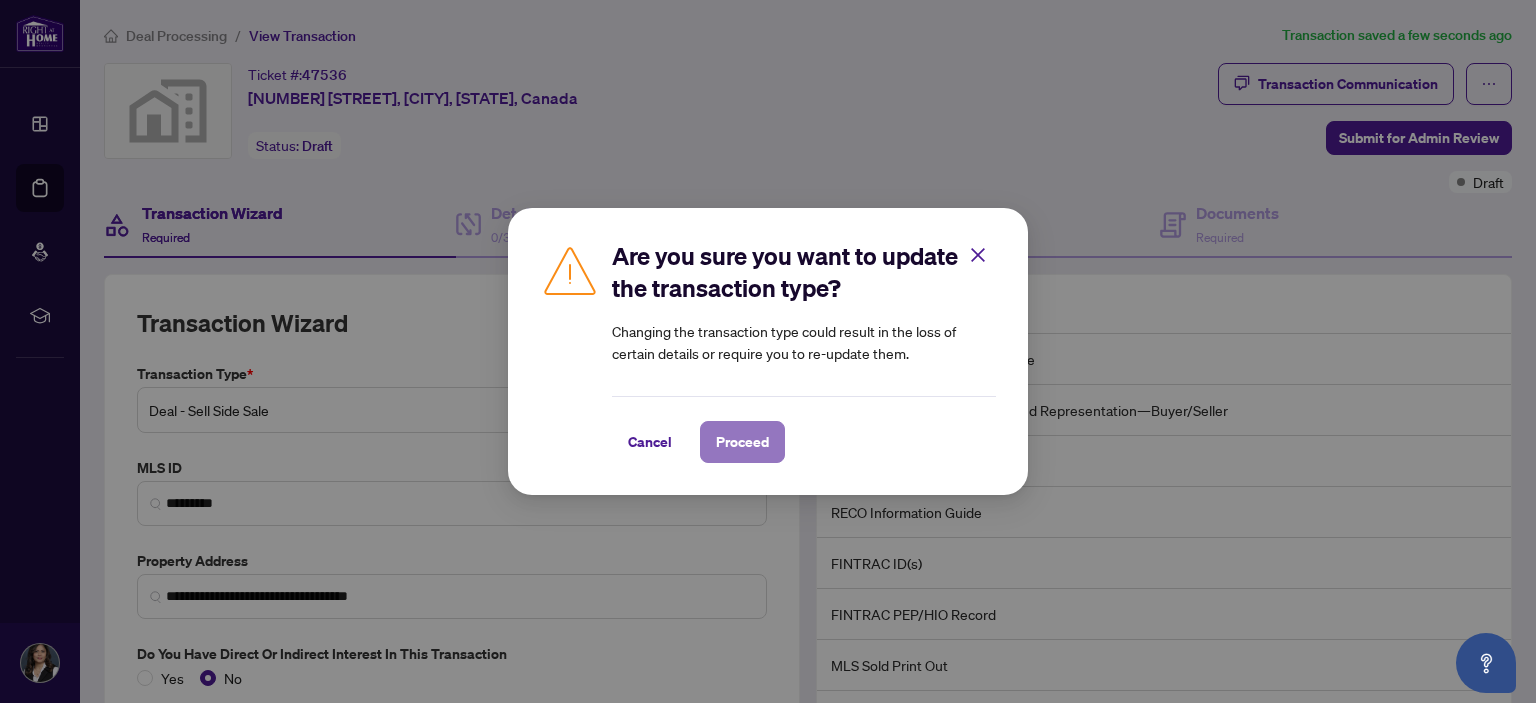 click on "Proceed" at bounding box center (742, 442) 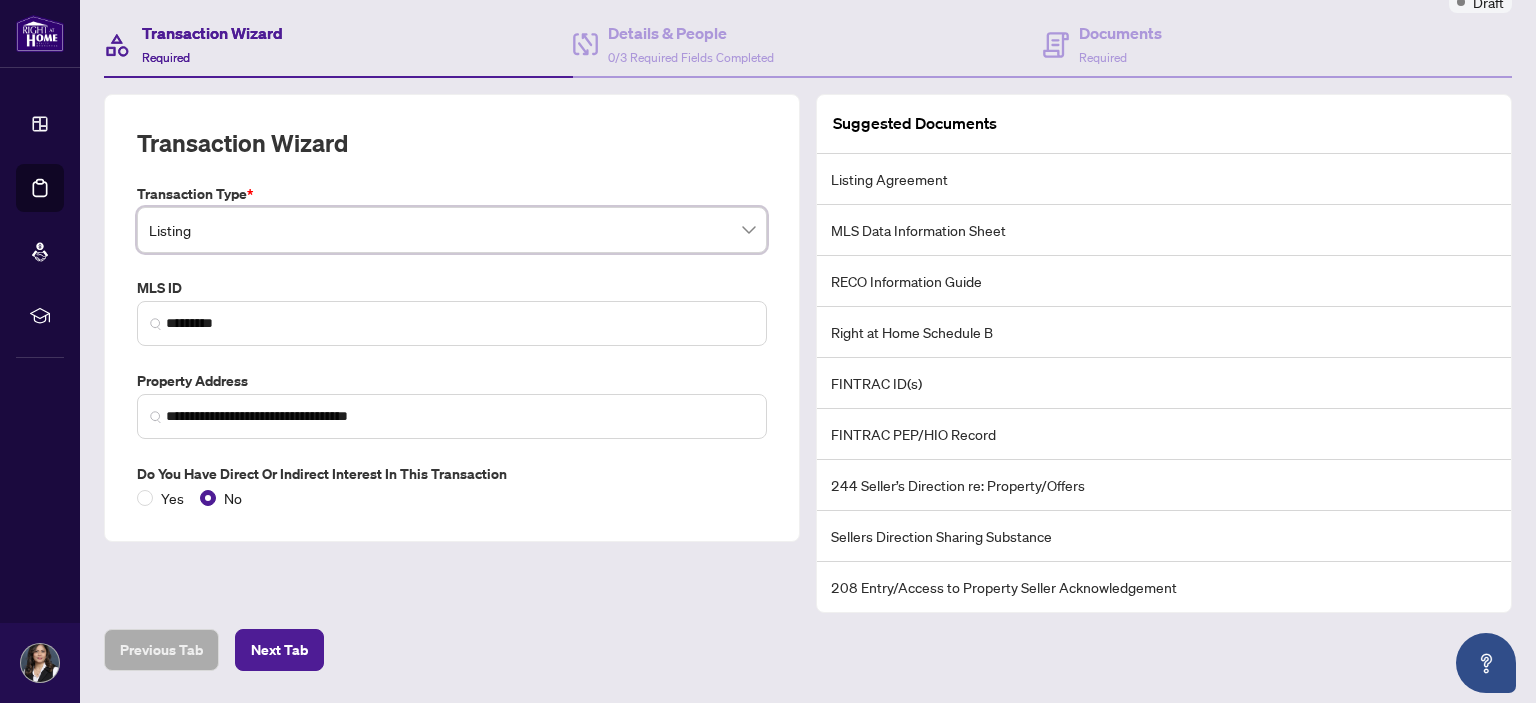 scroll, scrollTop: 211, scrollLeft: 0, axis: vertical 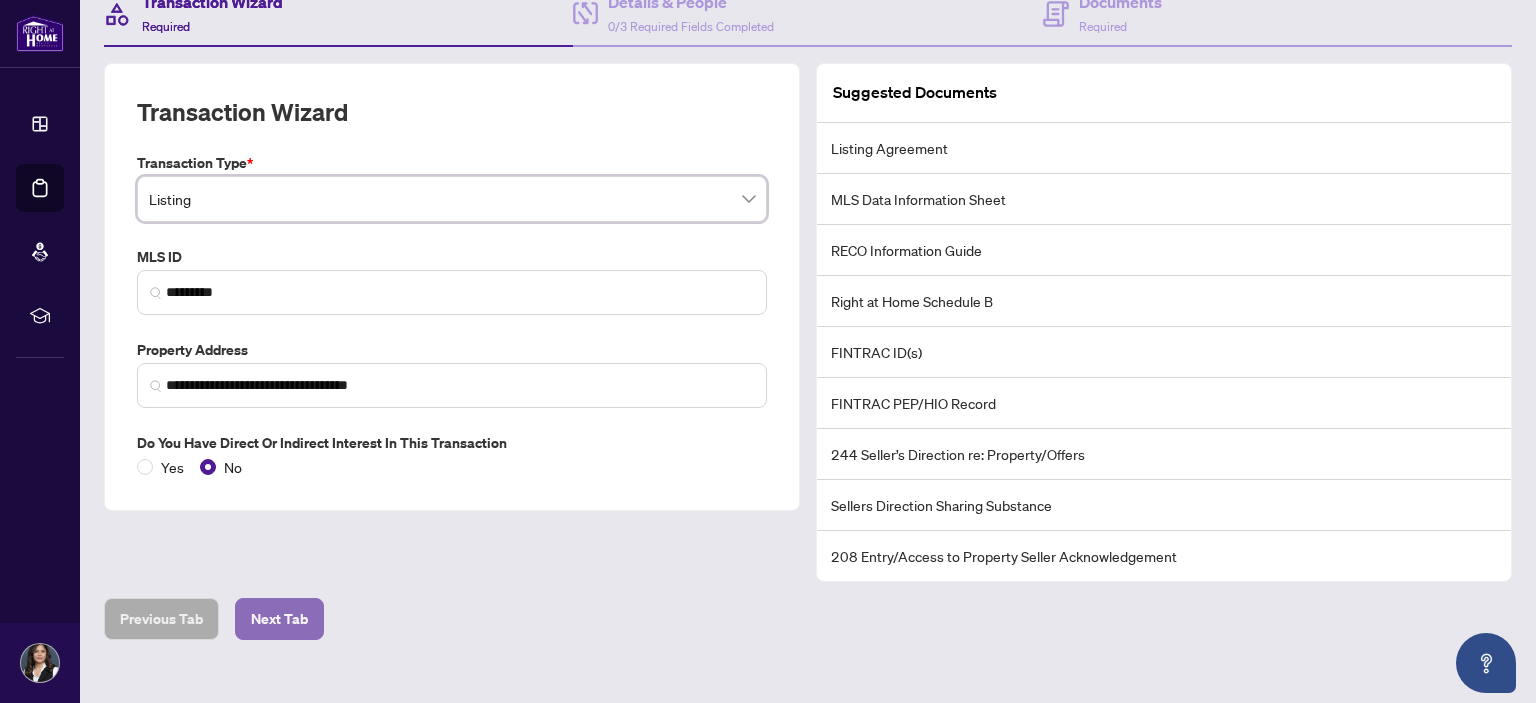 click on "Next Tab" at bounding box center (279, 619) 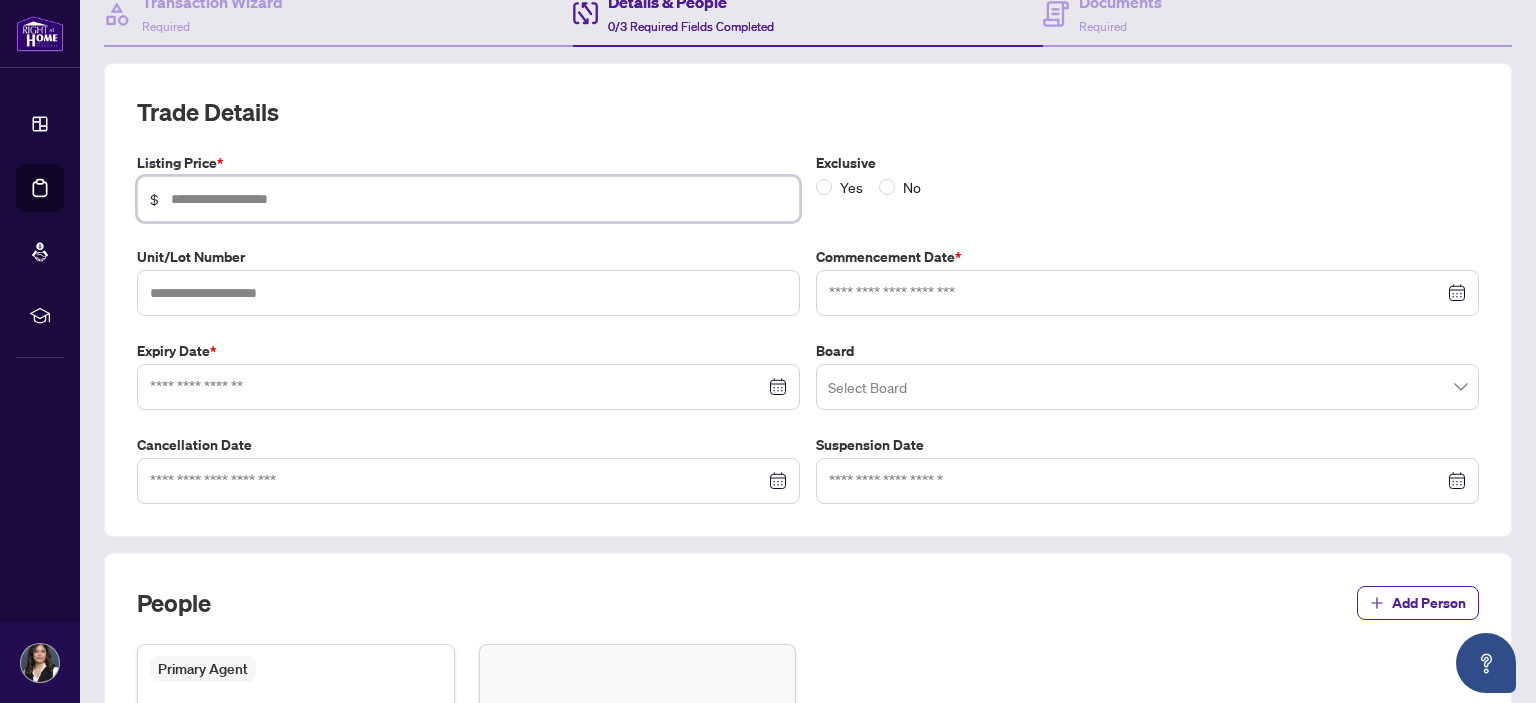 click at bounding box center (479, 199) 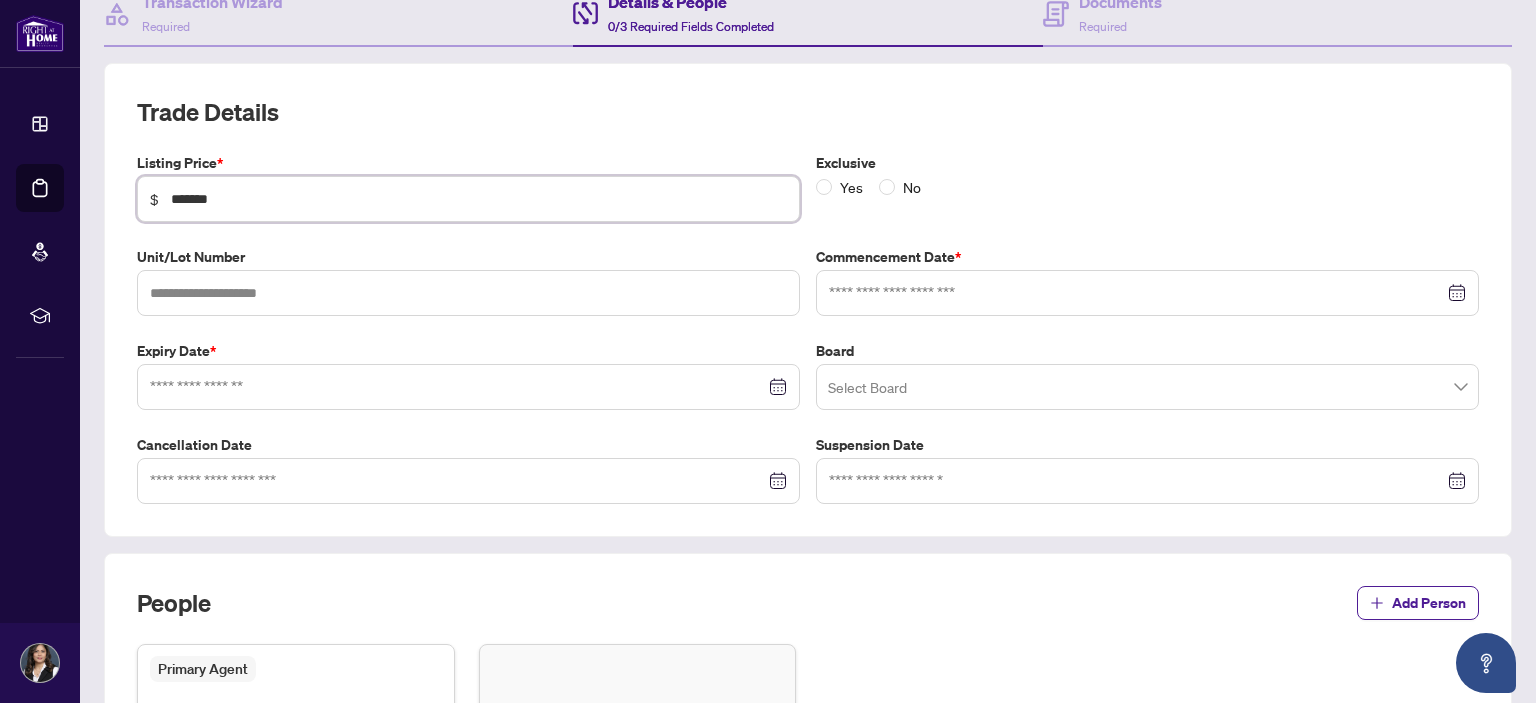 type on "*******" 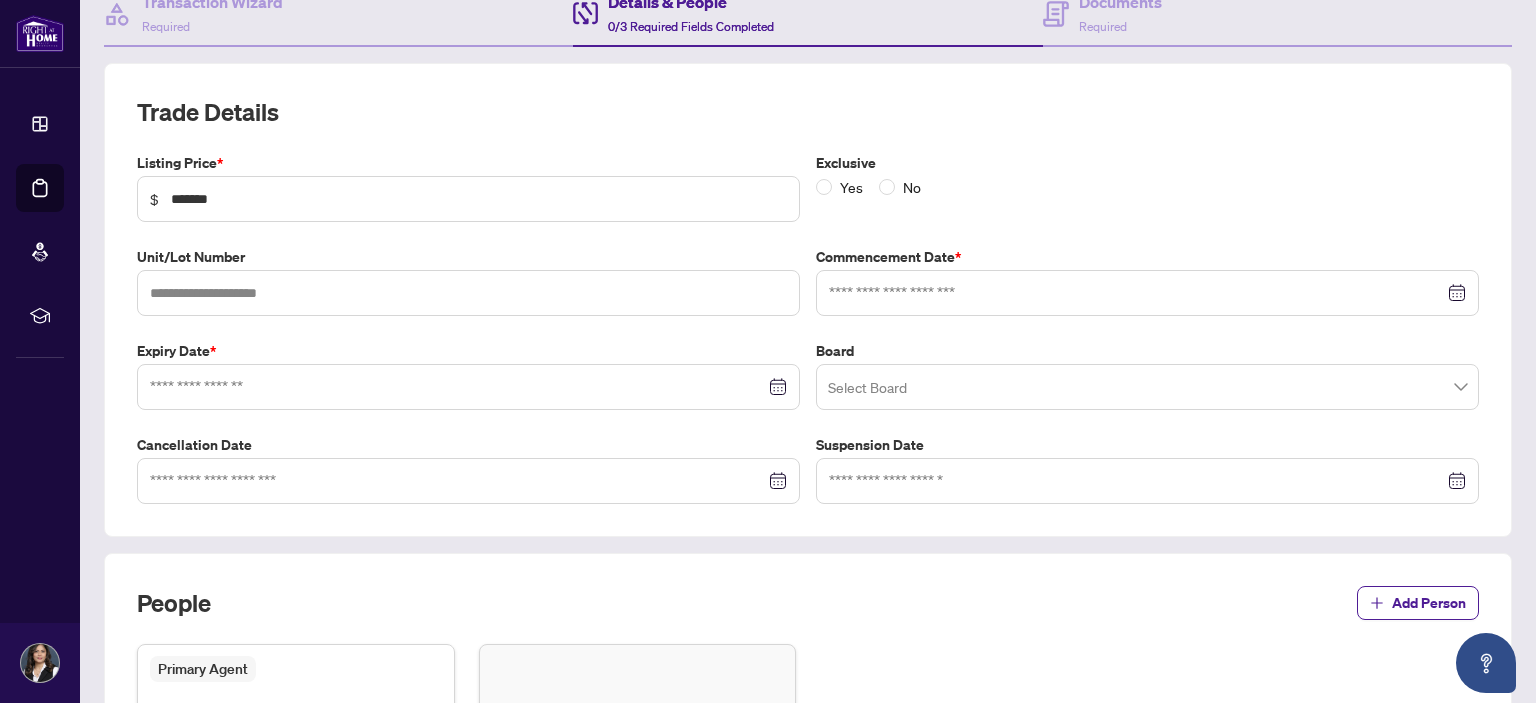 click on "Trade Details Listing Price * $ ******* Exclusive Yes No Unit/Lot Number Commencement Date * Expiry Date * Board Select Board Cancellation Date Suspension Date" at bounding box center (808, 300) 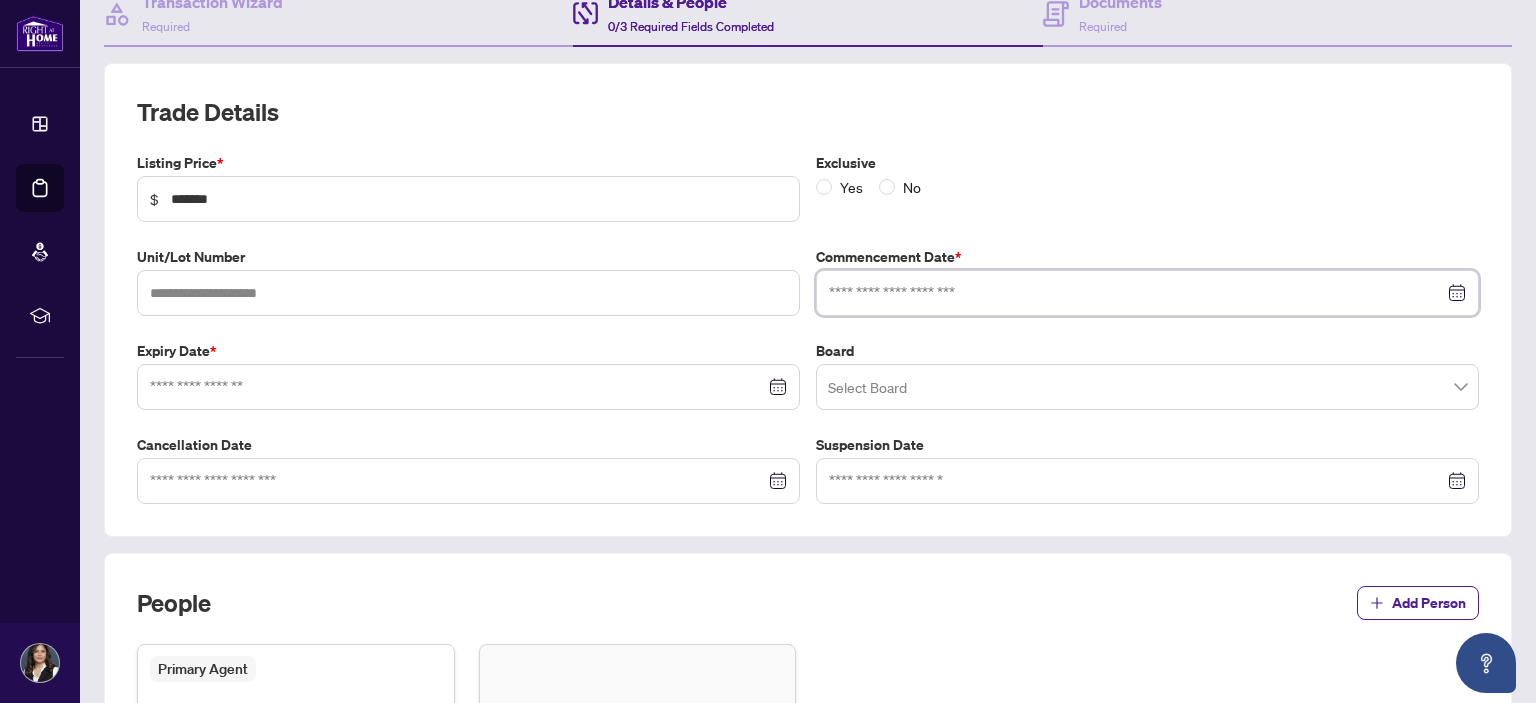 click at bounding box center (1136, 293) 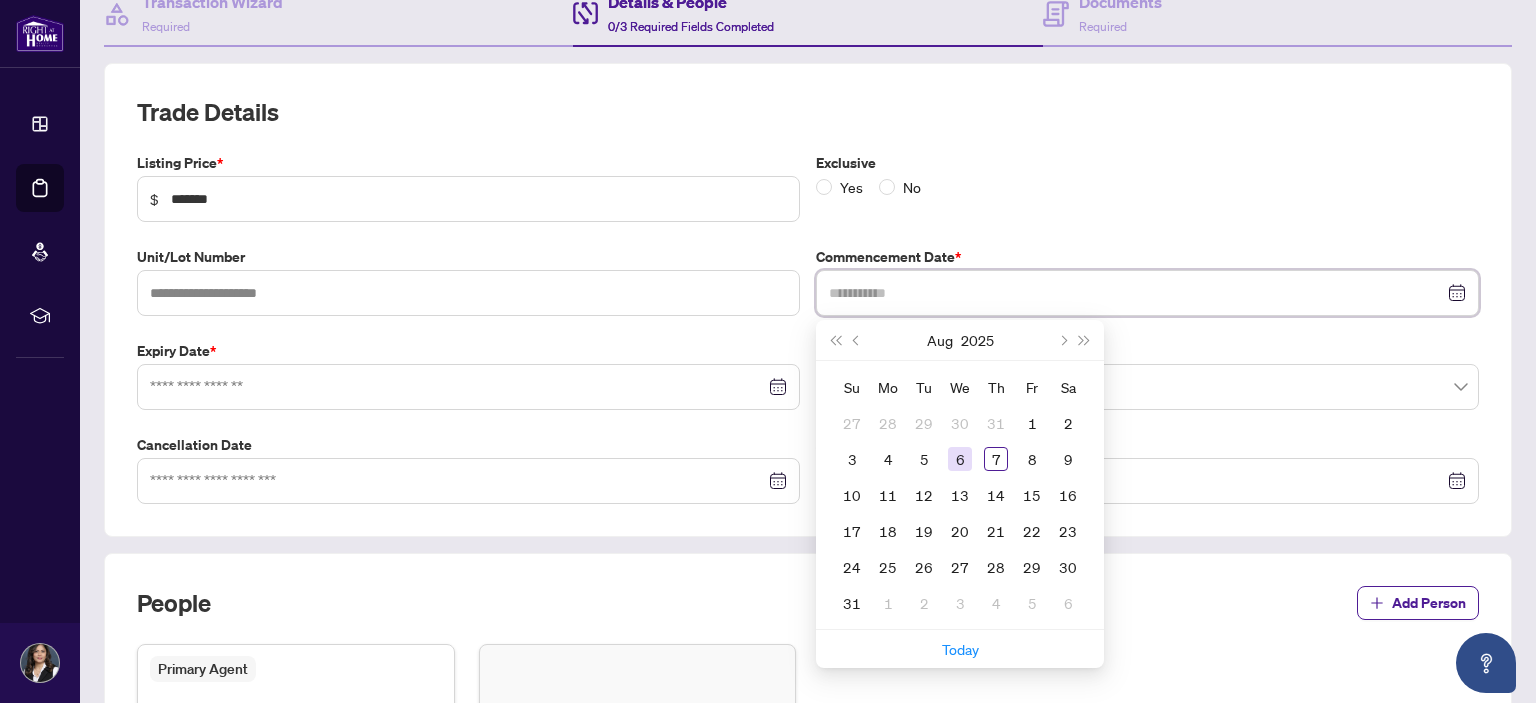 type on "**********" 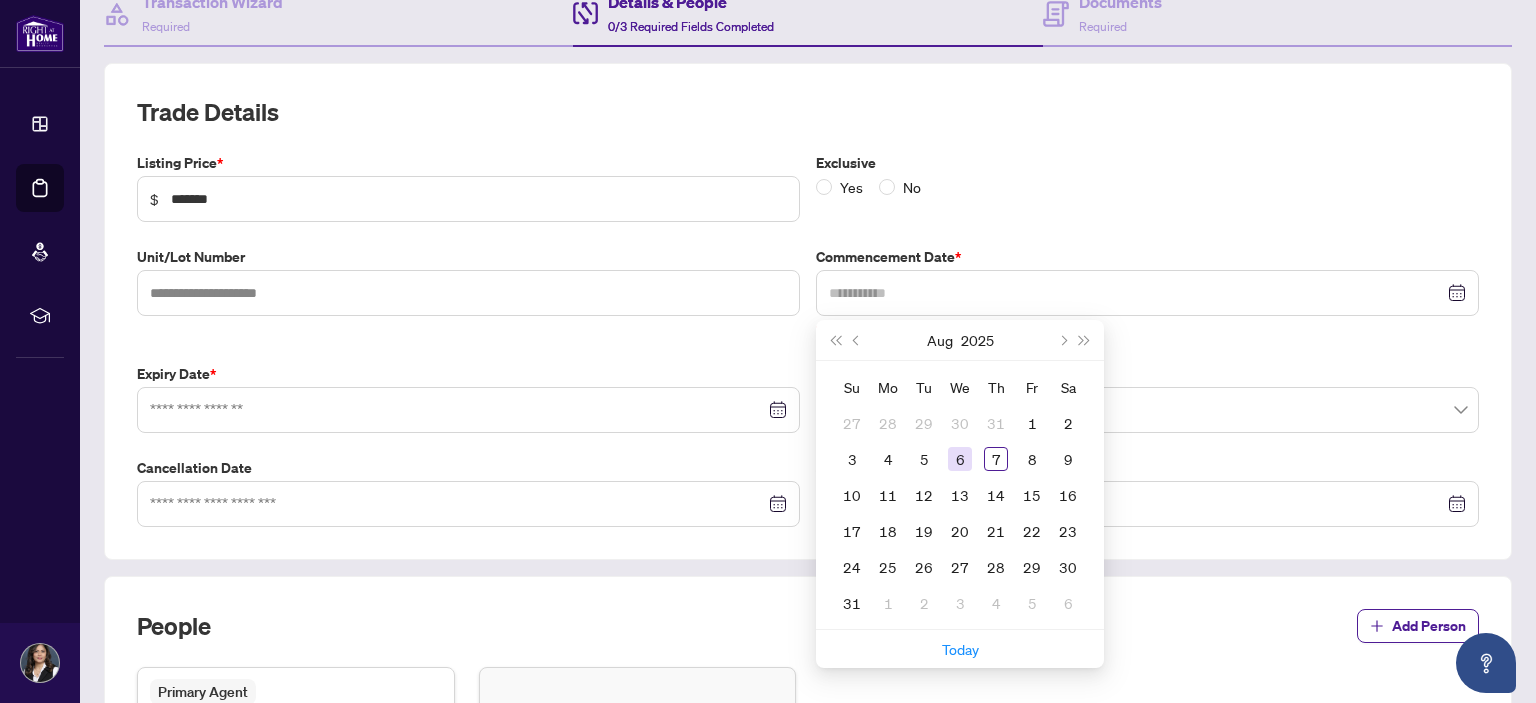 click on "6" at bounding box center (960, 459) 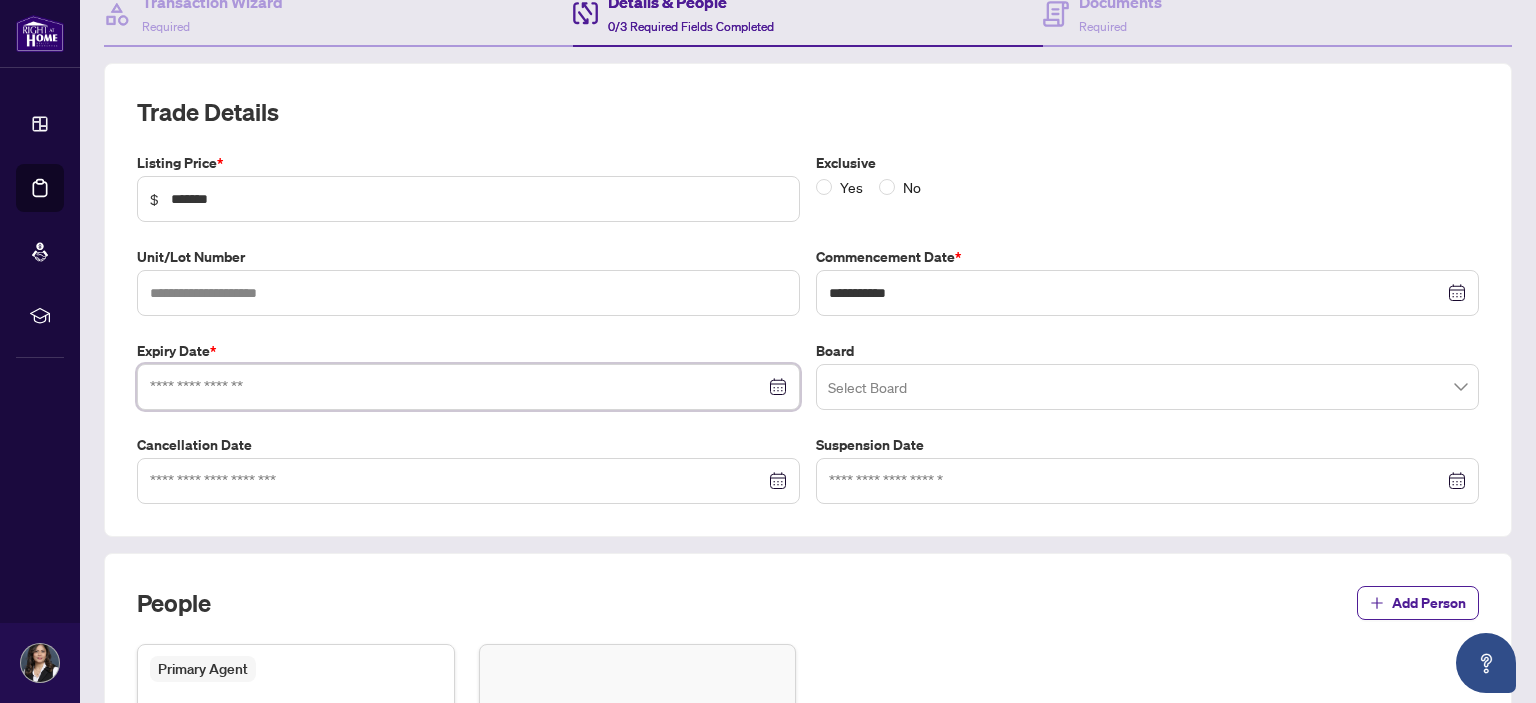 click at bounding box center (457, 387) 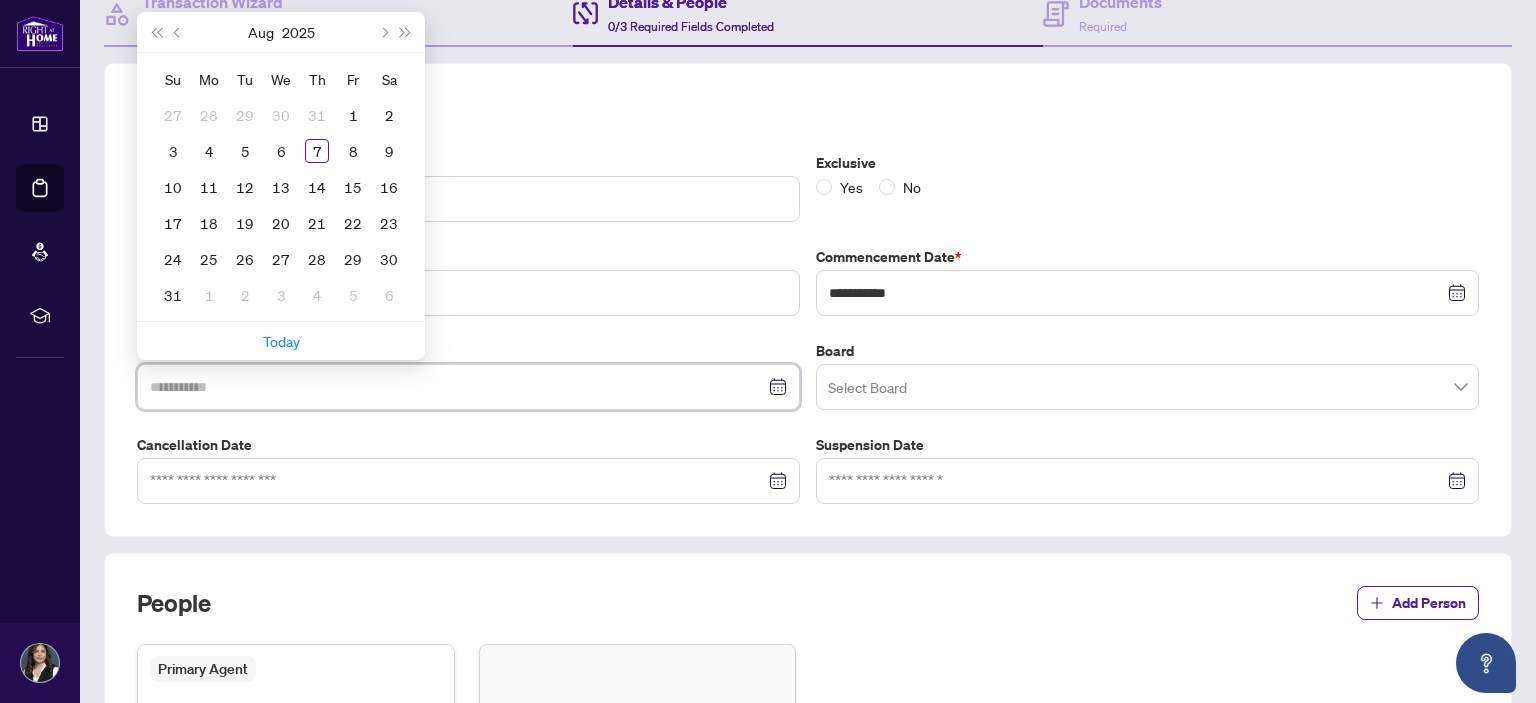 type on "**********" 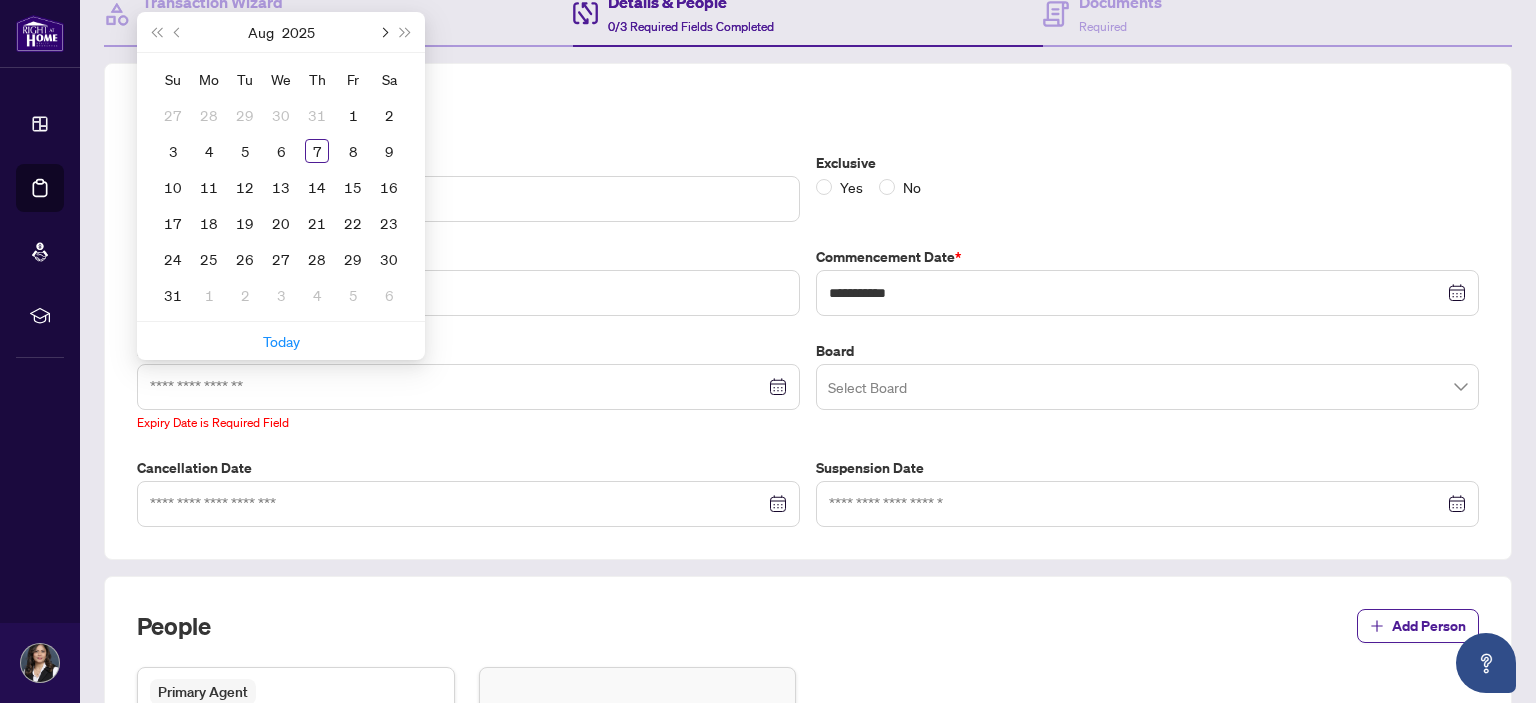 click at bounding box center [383, 32] 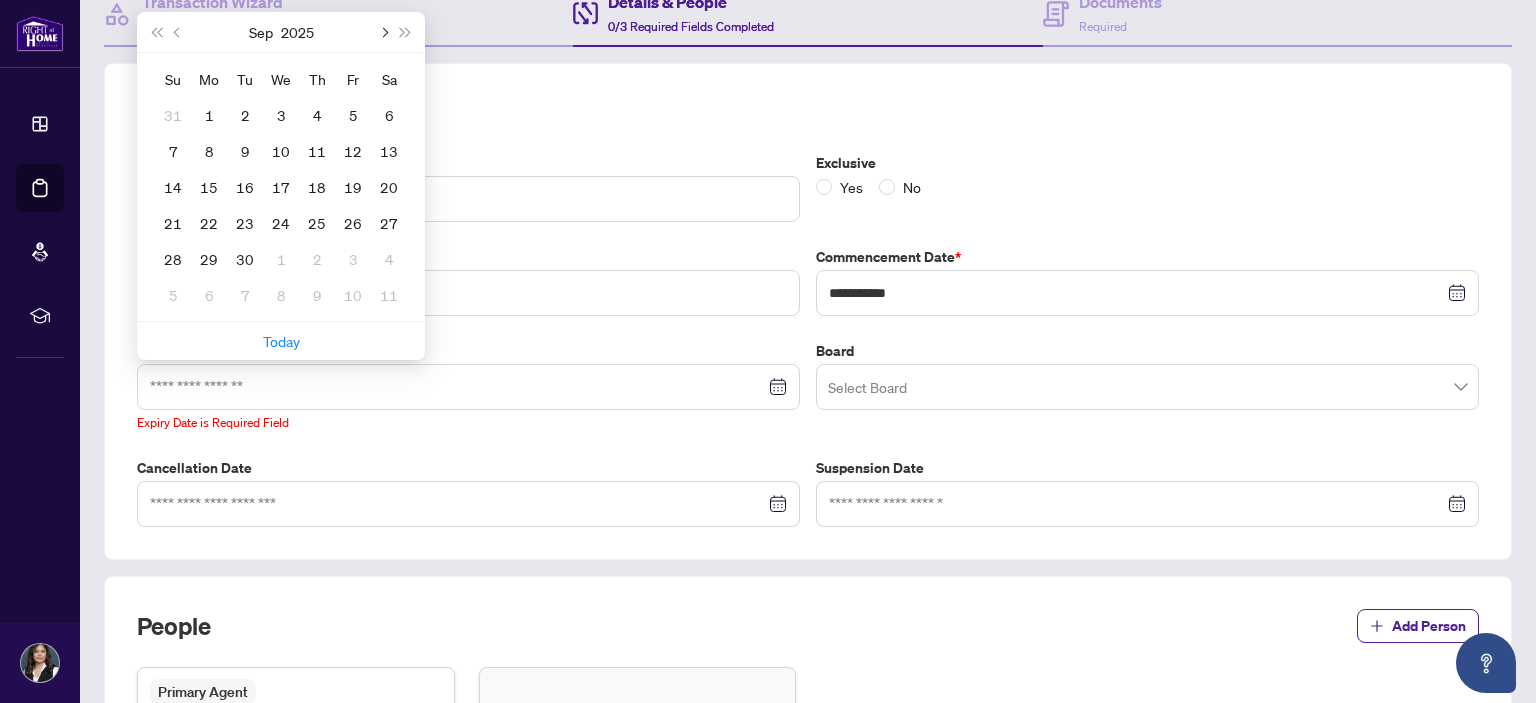 click at bounding box center (383, 32) 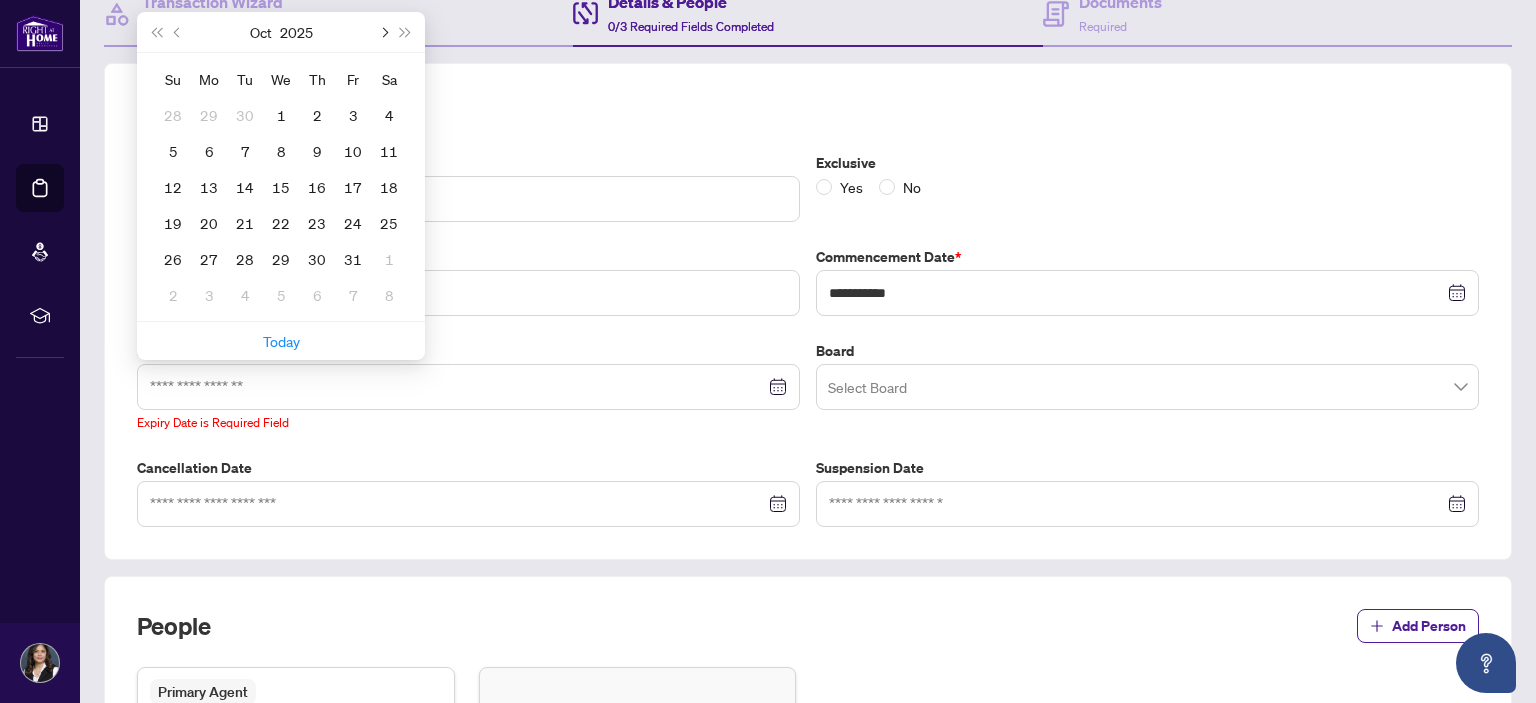 click at bounding box center [383, 32] 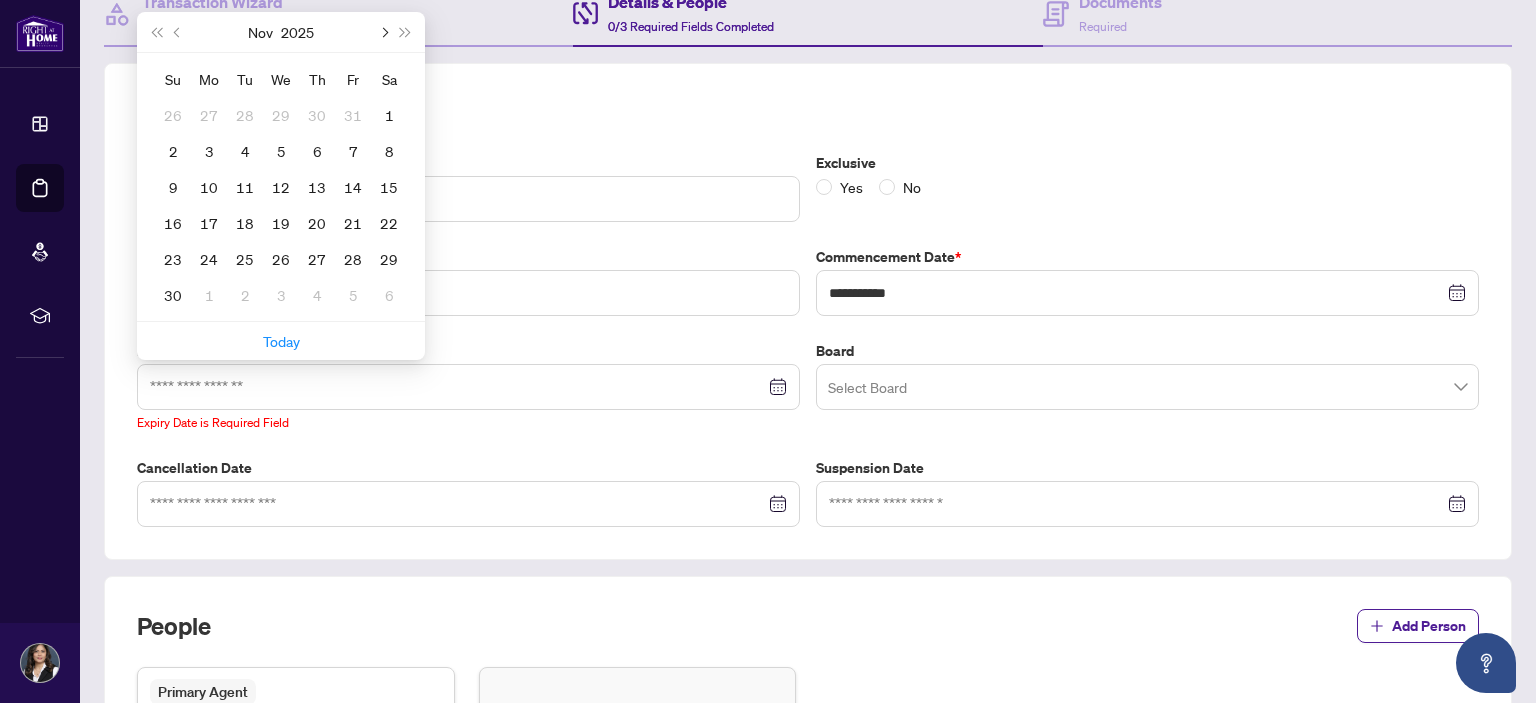 click at bounding box center [383, 32] 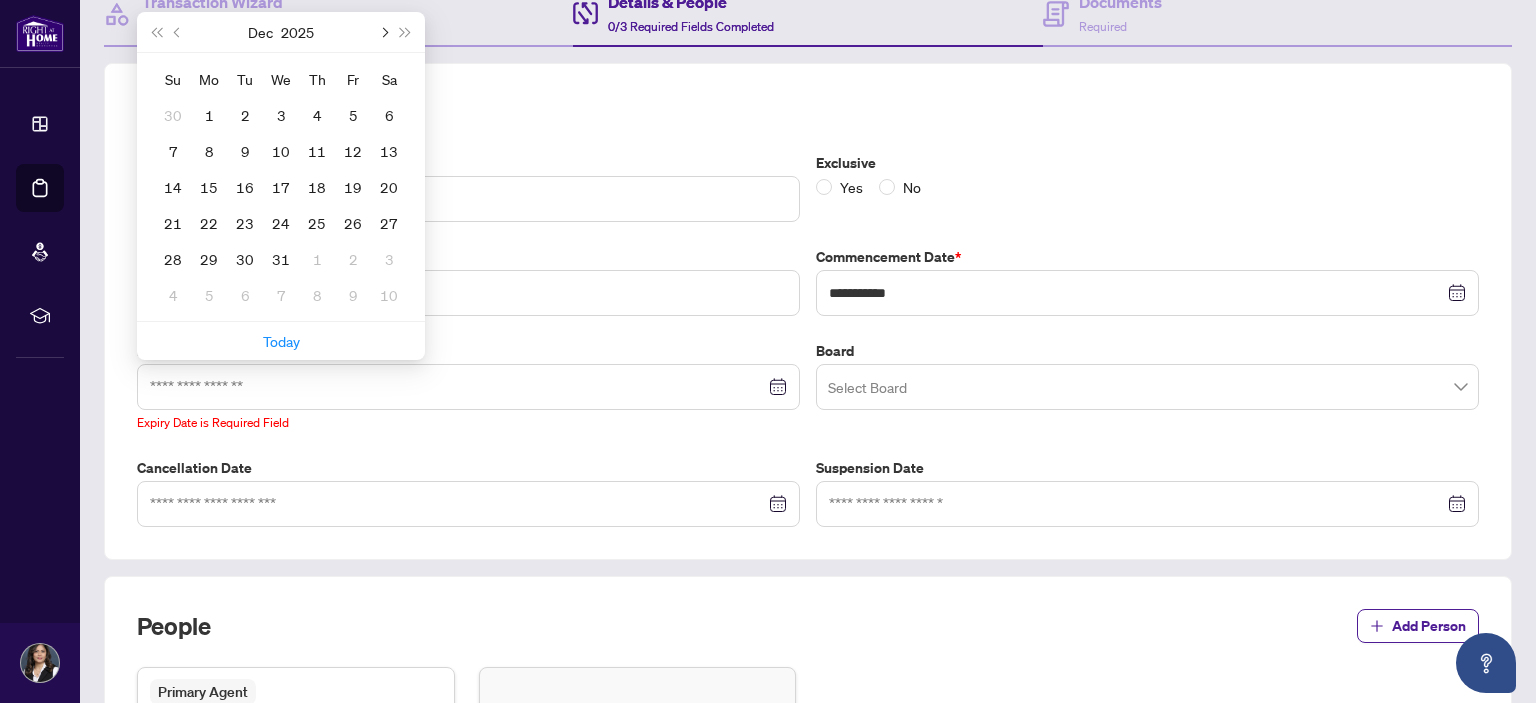 click at bounding box center (383, 32) 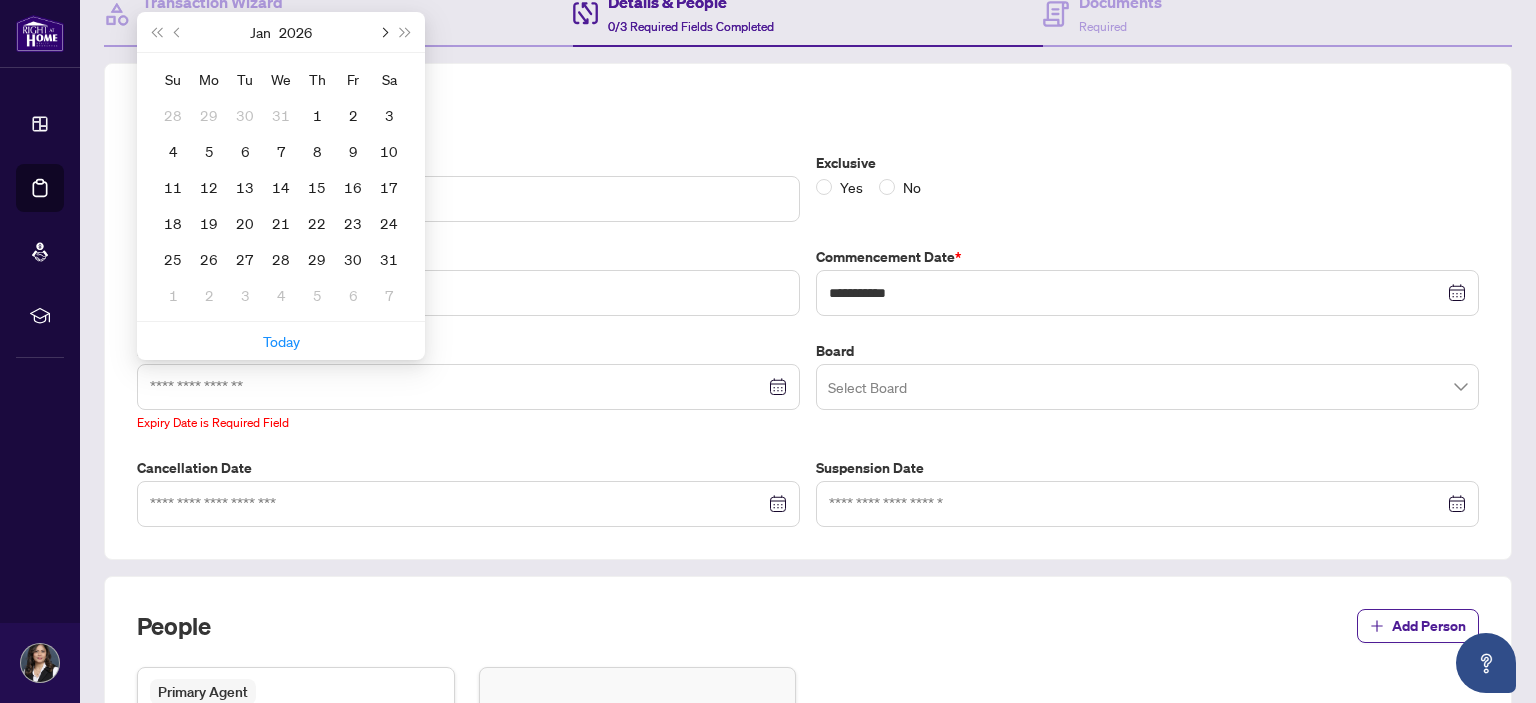click at bounding box center [383, 32] 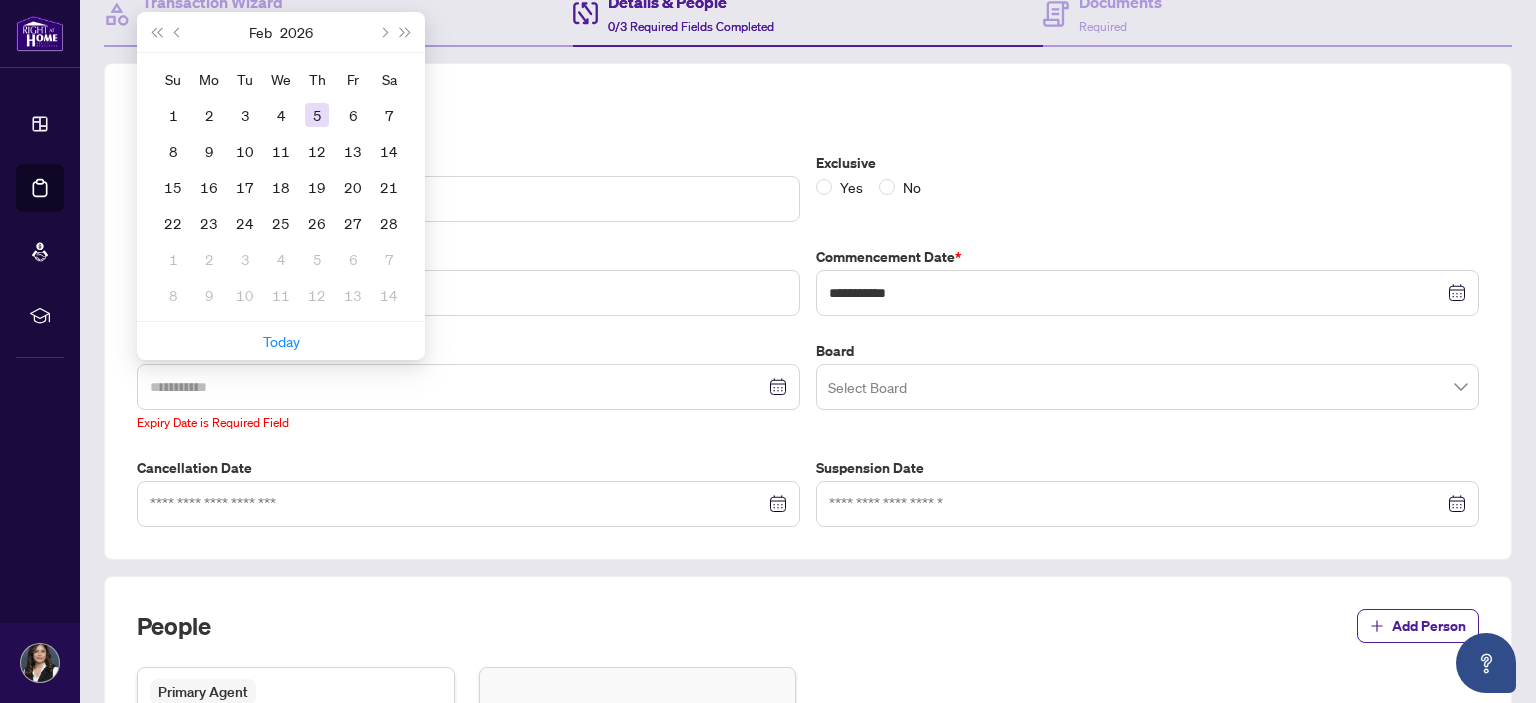 type on "**********" 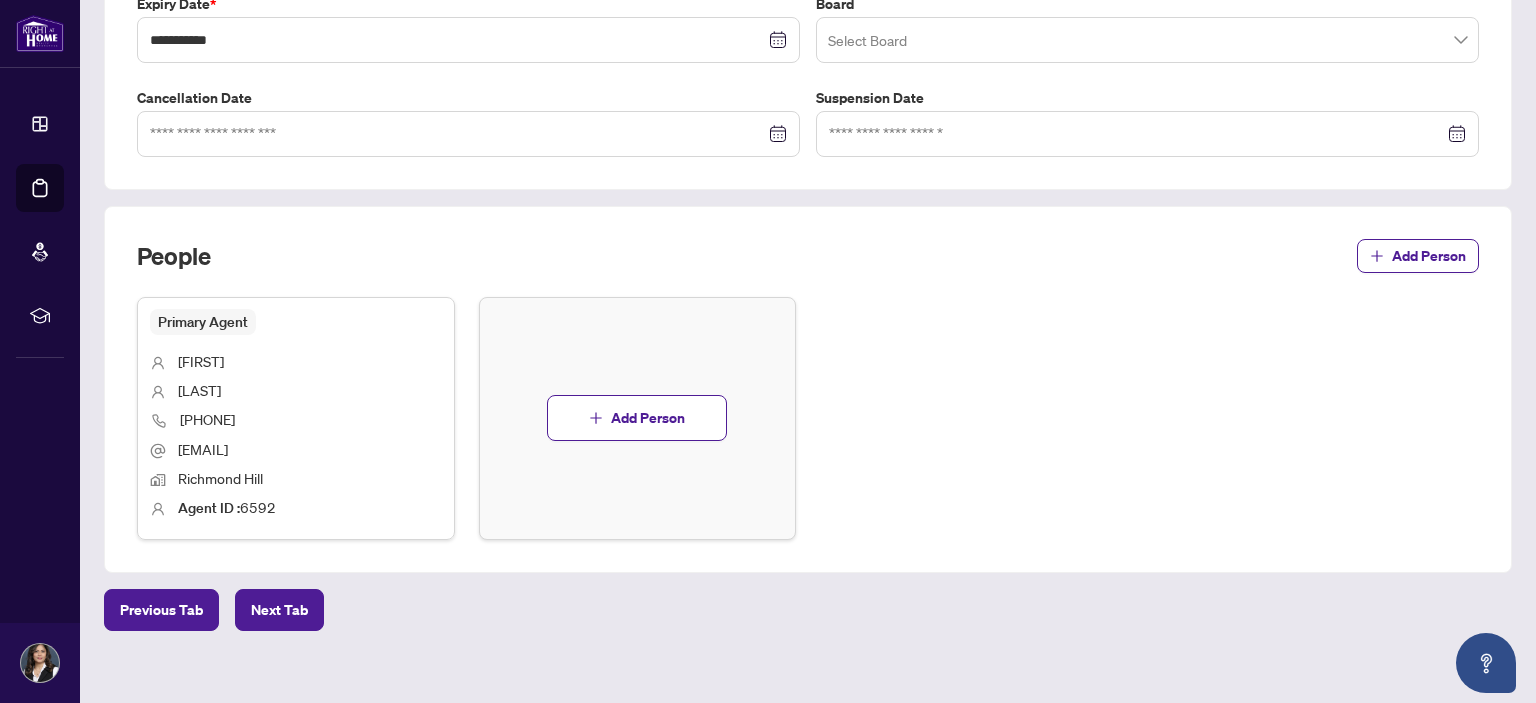 scroll, scrollTop: 572, scrollLeft: 0, axis: vertical 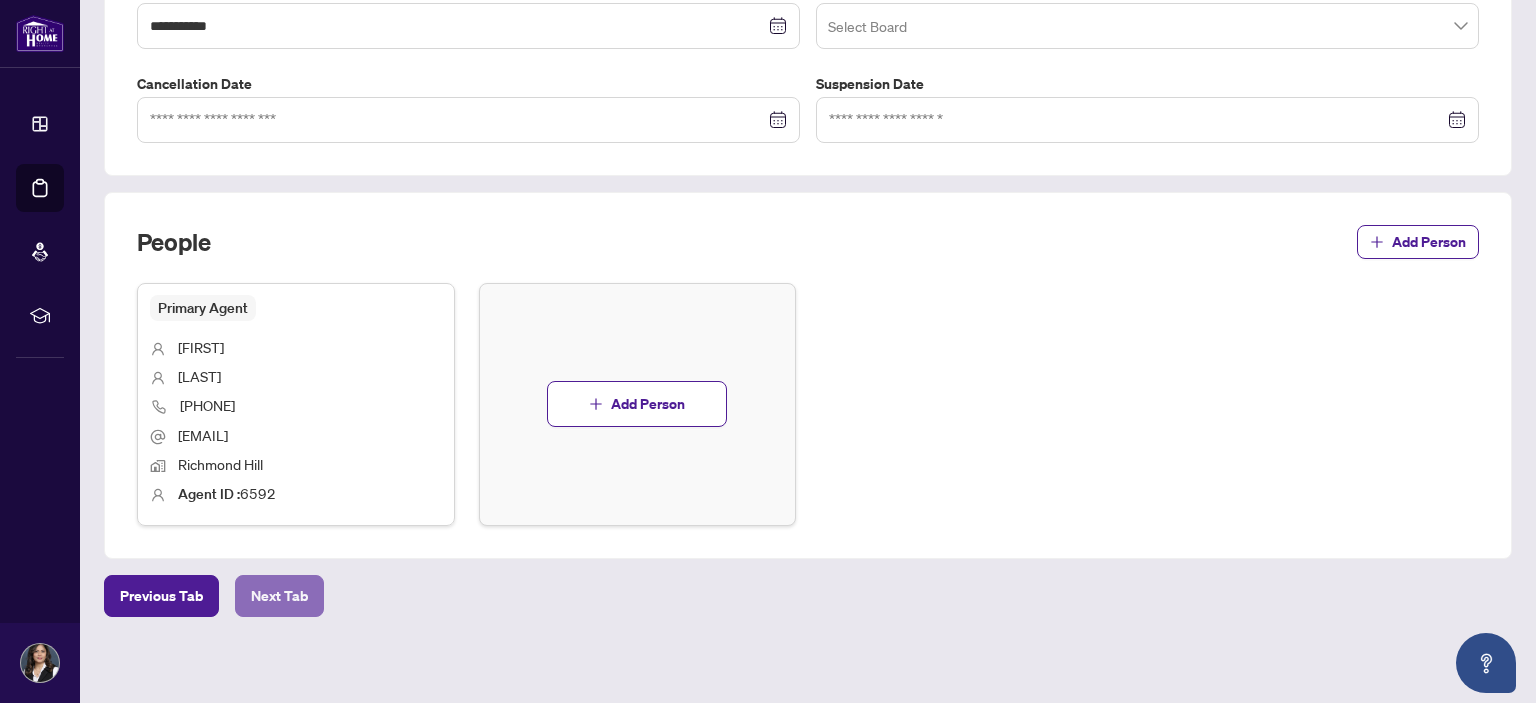 click on "Next Tab" at bounding box center (279, 596) 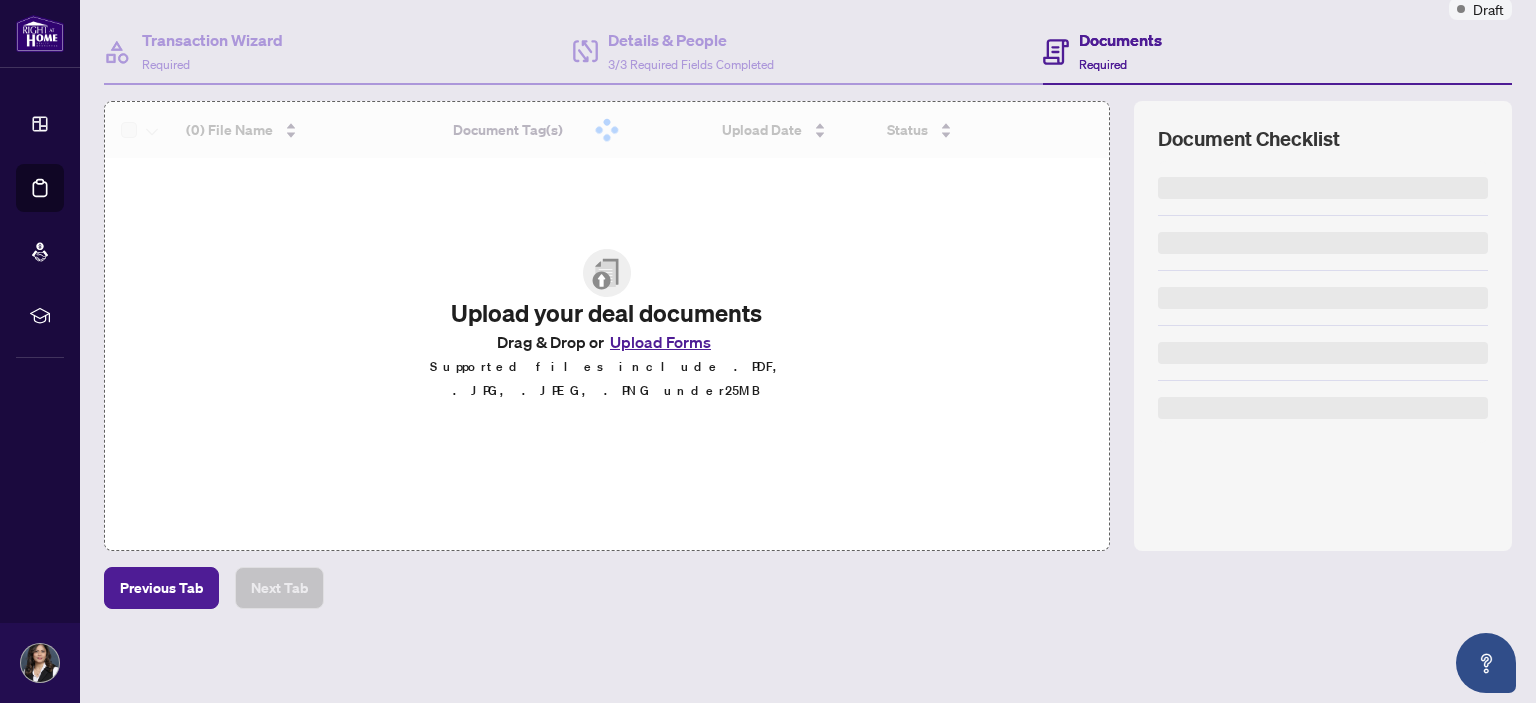 scroll, scrollTop: 169, scrollLeft: 0, axis: vertical 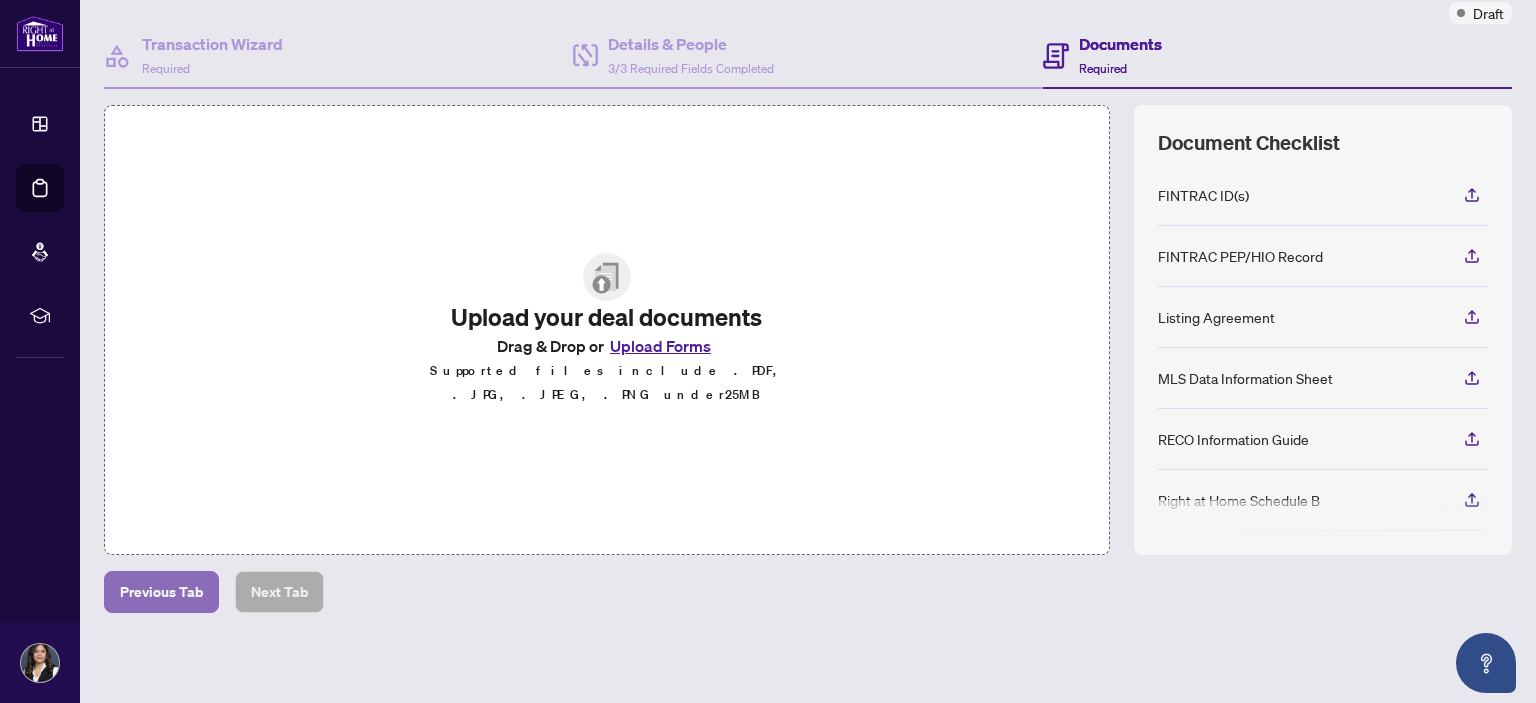 click on "Previous Tab" at bounding box center [161, 592] 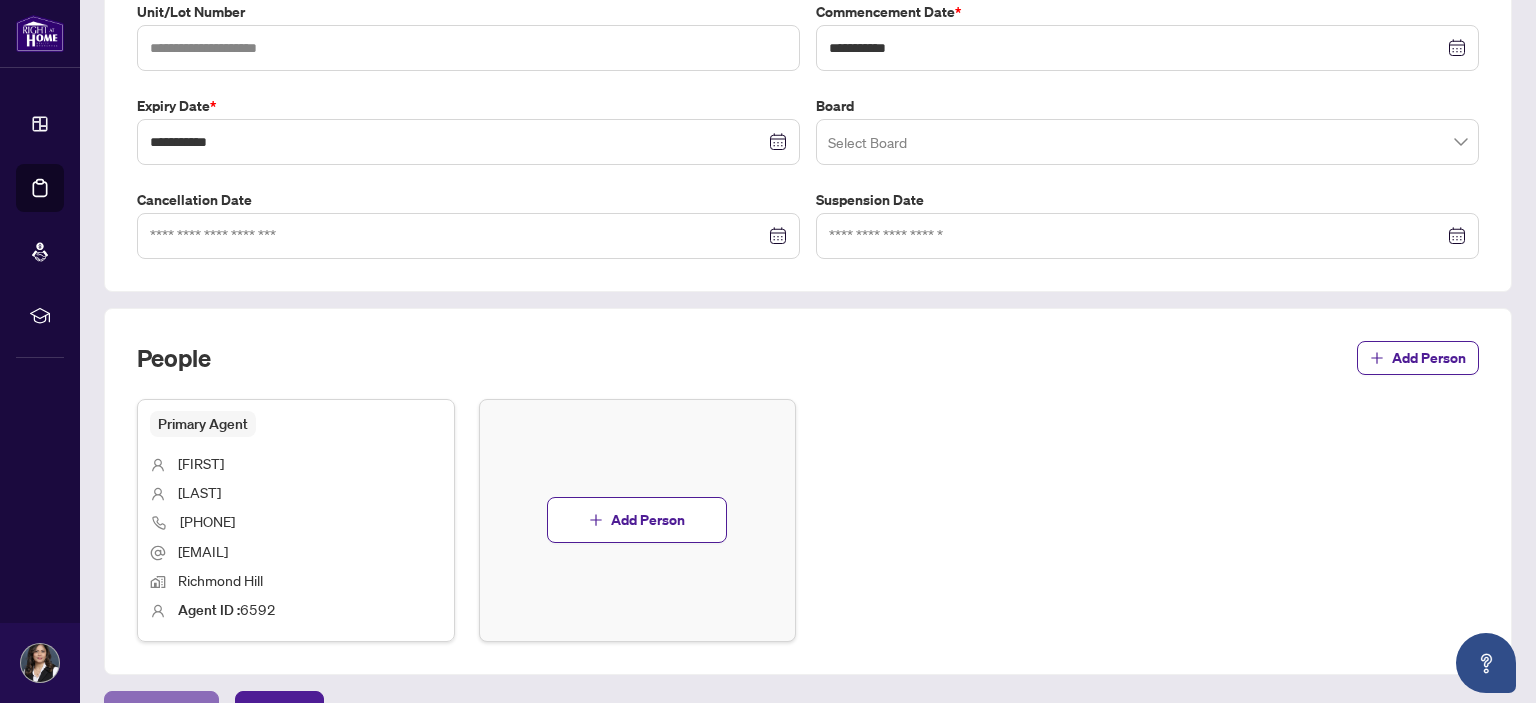 scroll, scrollTop: 572, scrollLeft: 0, axis: vertical 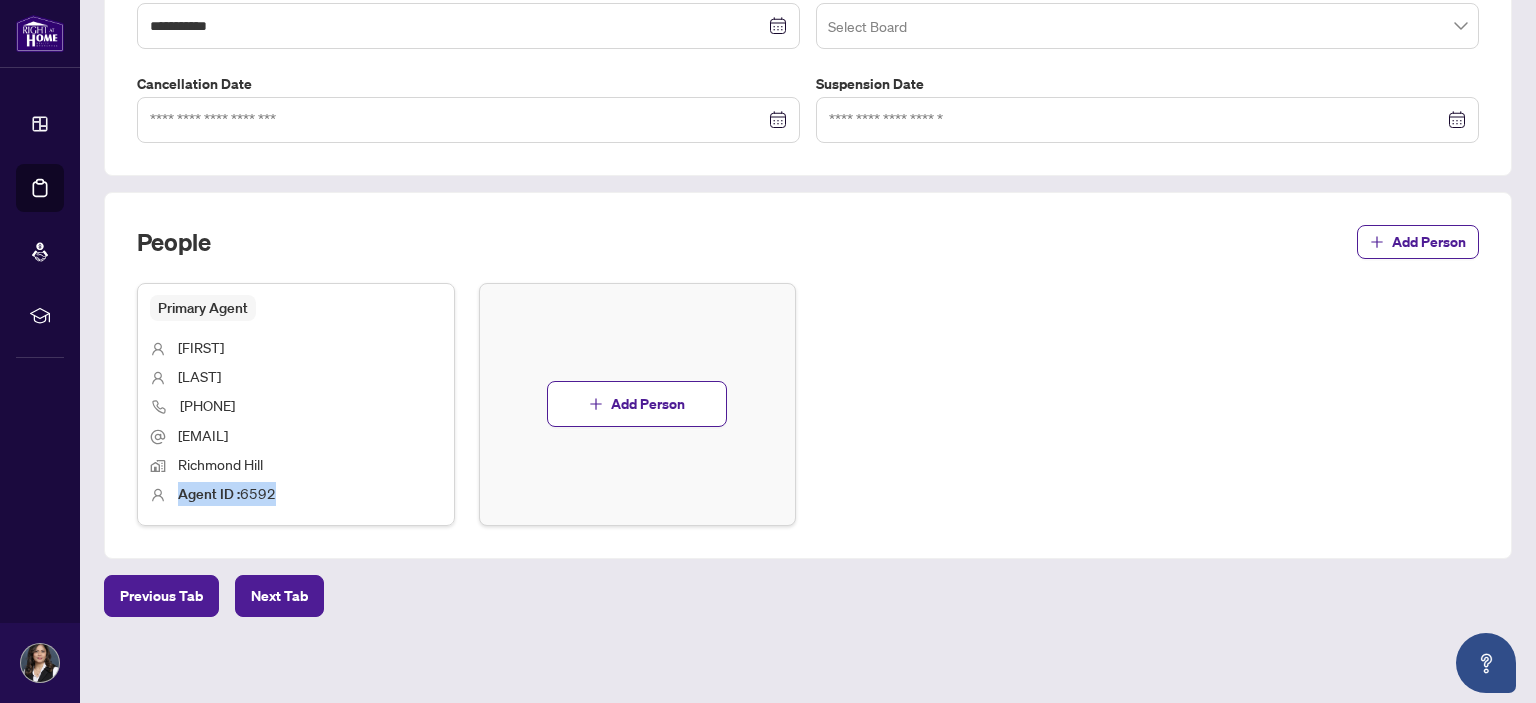 drag, startPoint x: 180, startPoint y: 488, endPoint x: 283, endPoint y: 483, distance: 103.121284 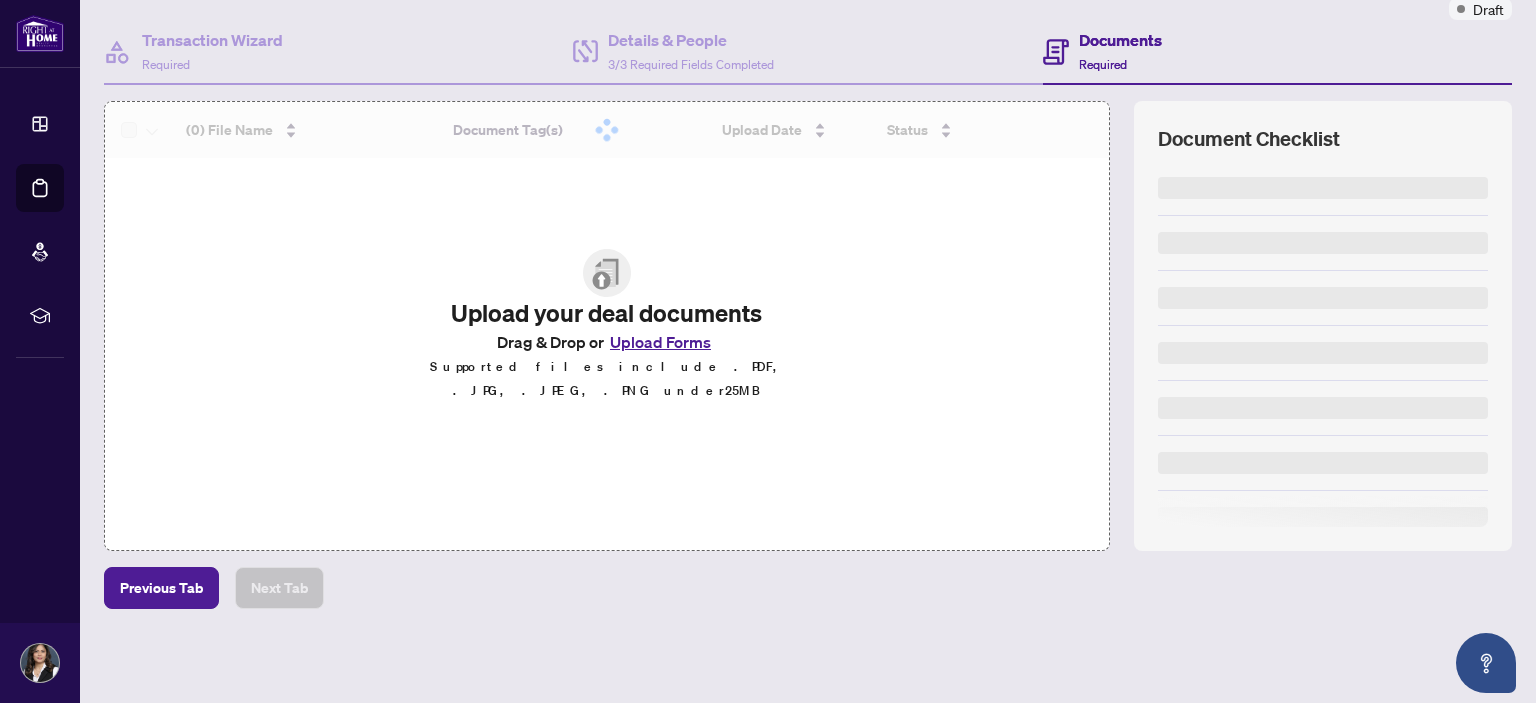 scroll, scrollTop: 169, scrollLeft: 0, axis: vertical 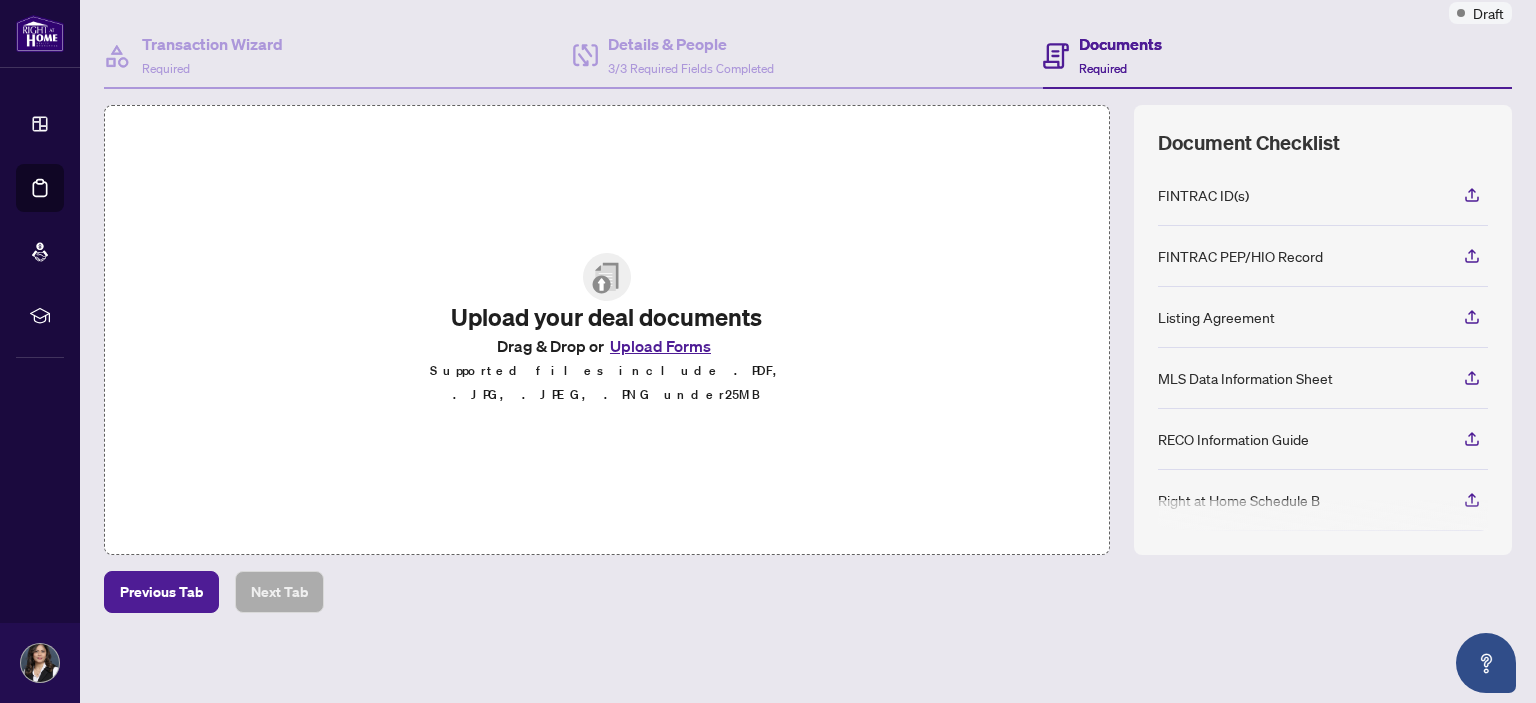 click at bounding box center (607, 277) 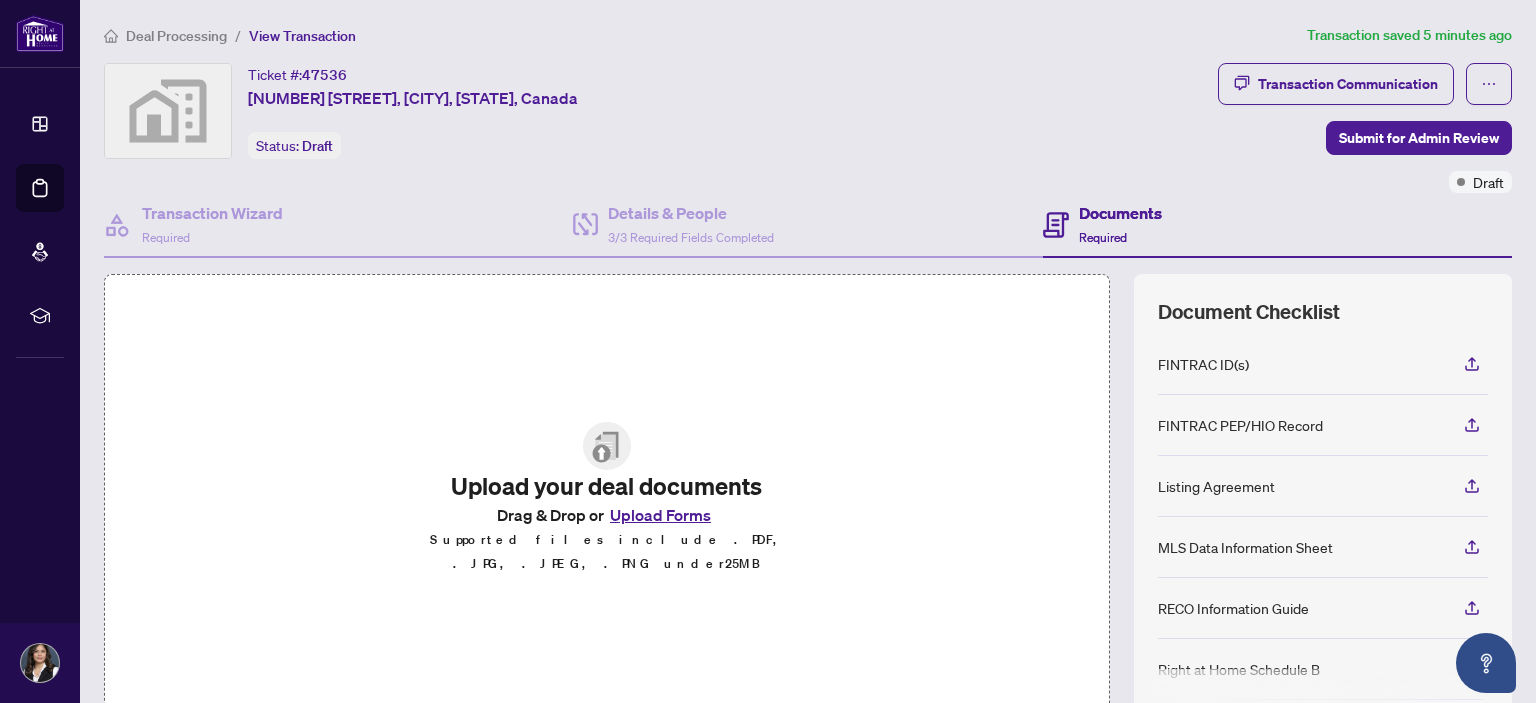 scroll, scrollTop: 105, scrollLeft: 0, axis: vertical 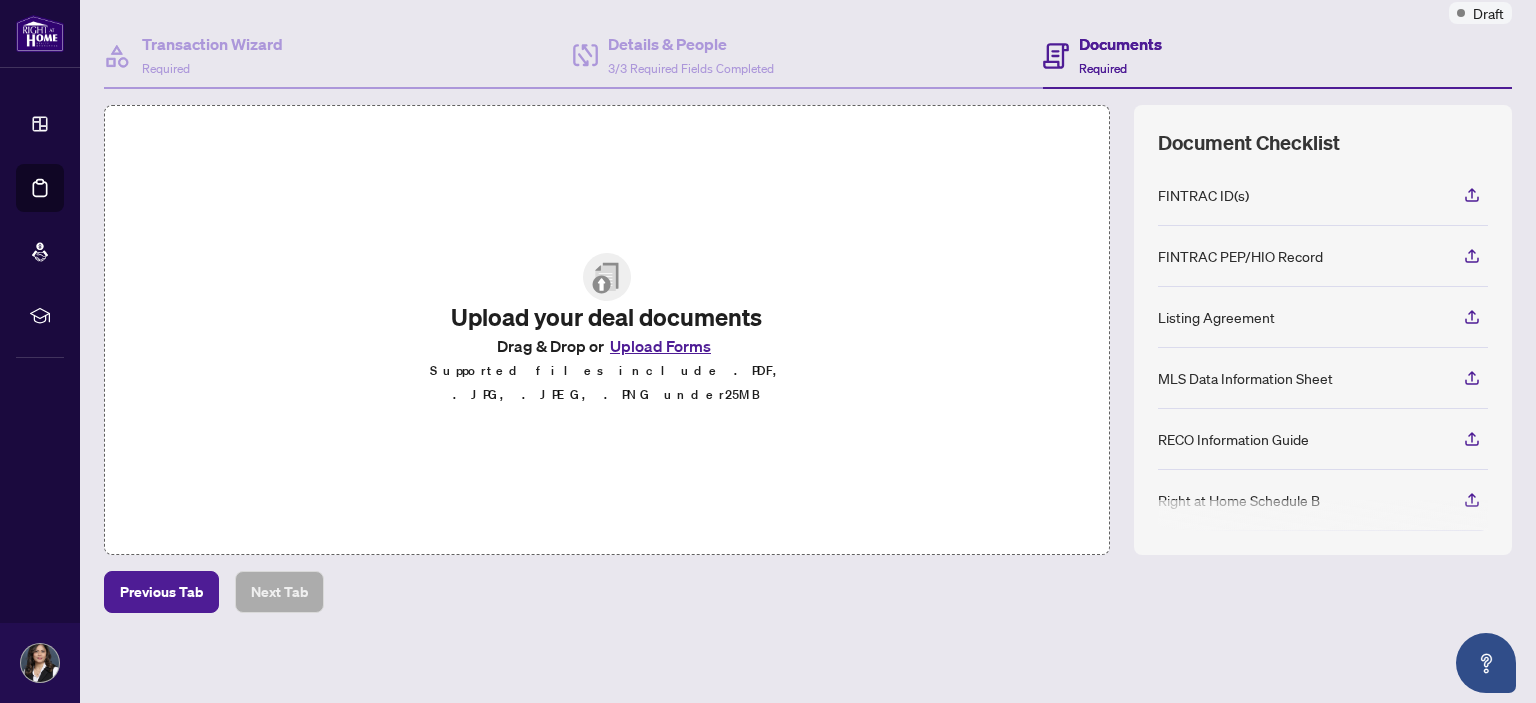 click on "Upload Forms" at bounding box center [660, 346] 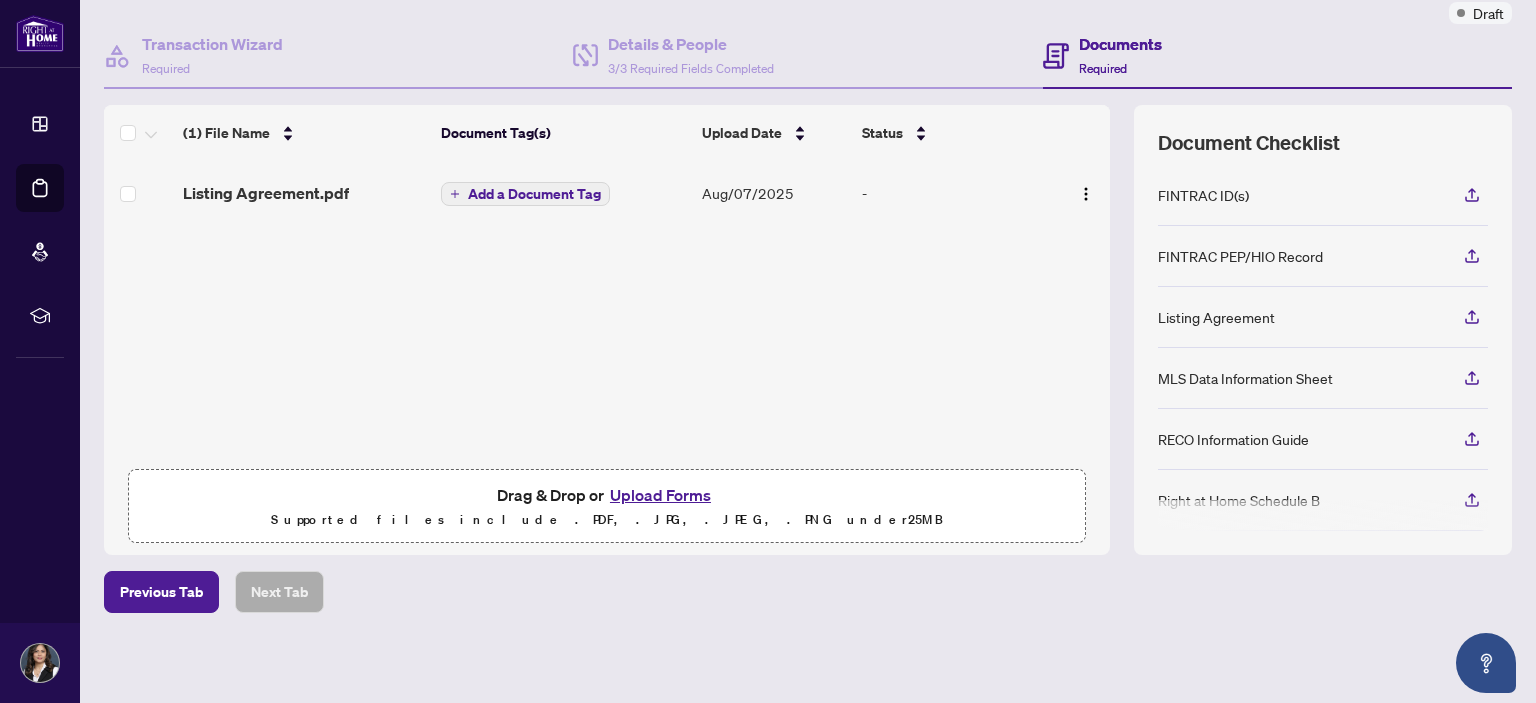 click on "Upload Forms" at bounding box center [660, 495] 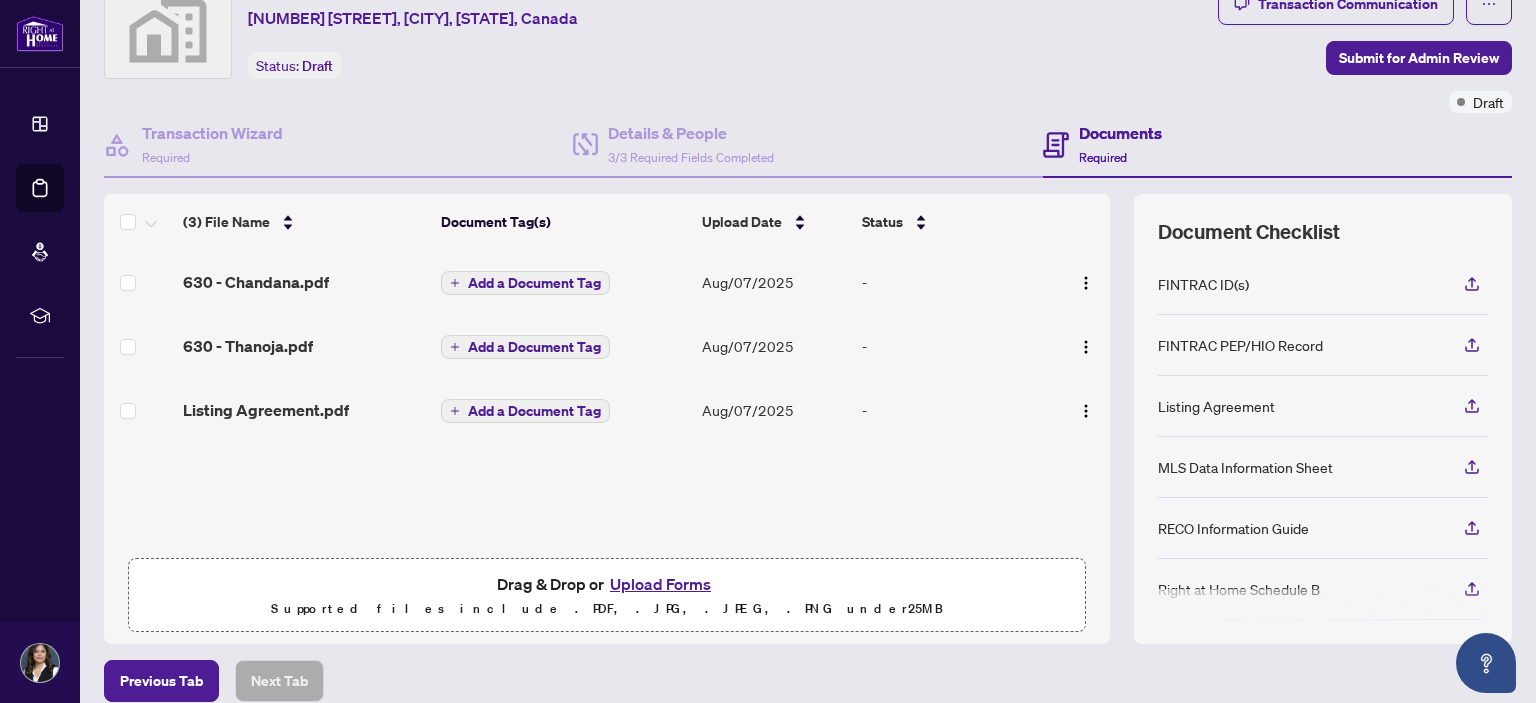 scroll, scrollTop: 0, scrollLeft: 0, axis: both 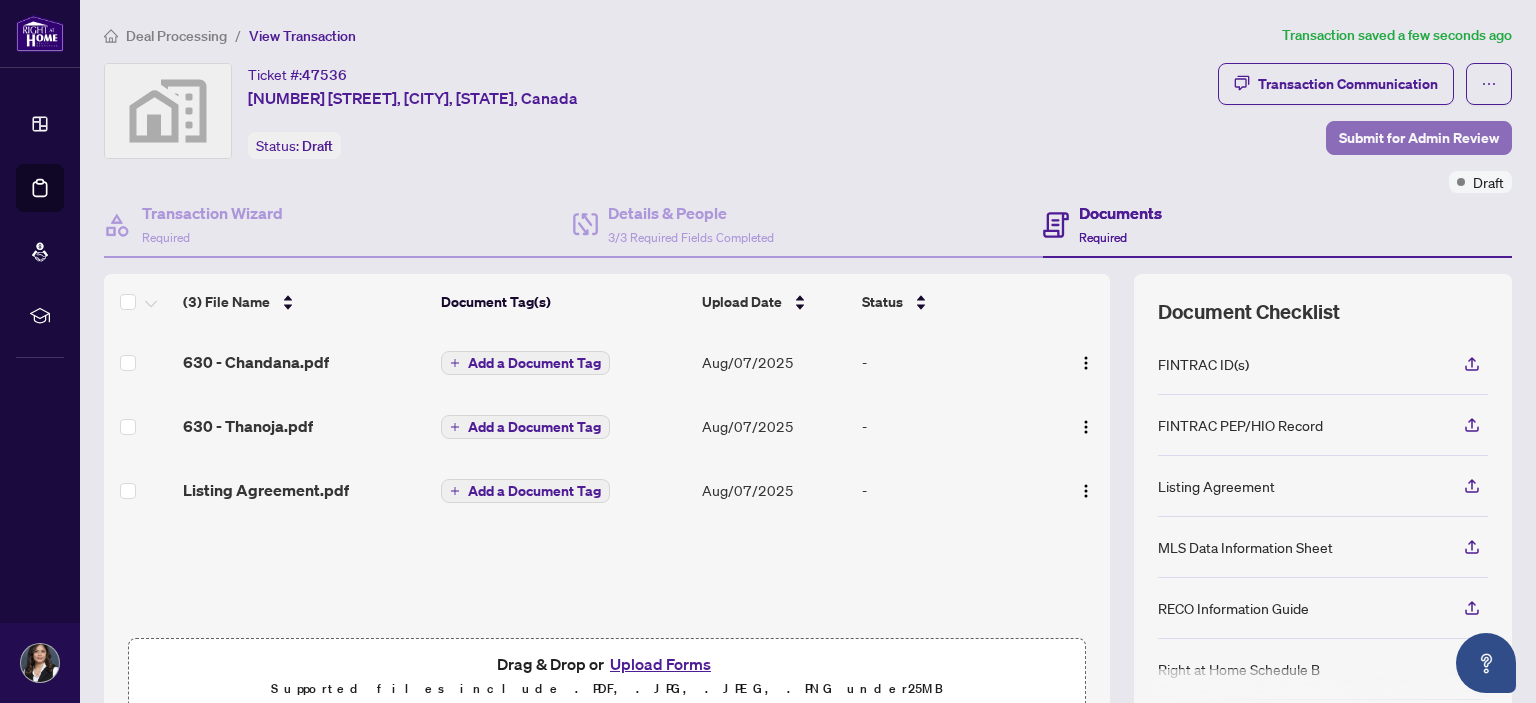 click on "Submit for Admin Review" at bounding box center (1419, 138) 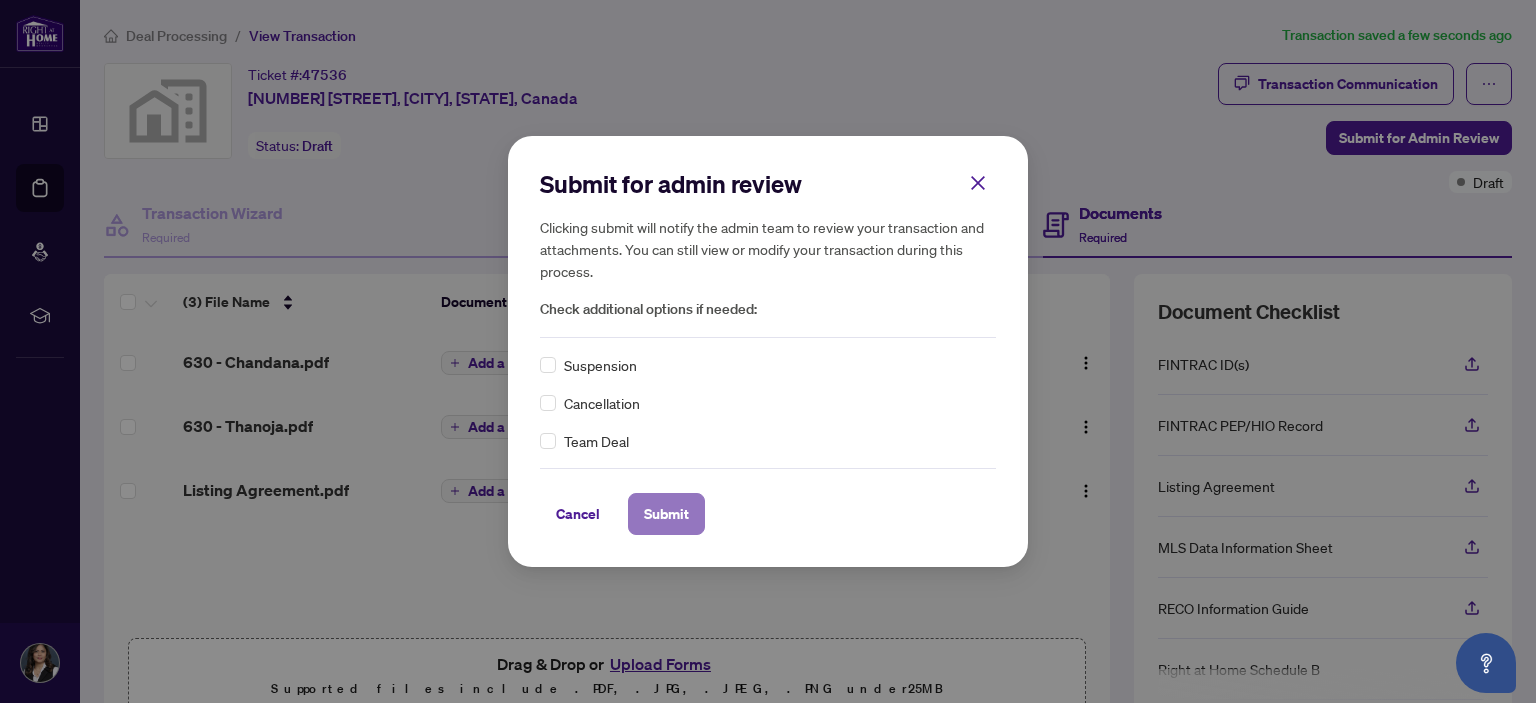 click on "Submit" at bounding box center (666, 514) 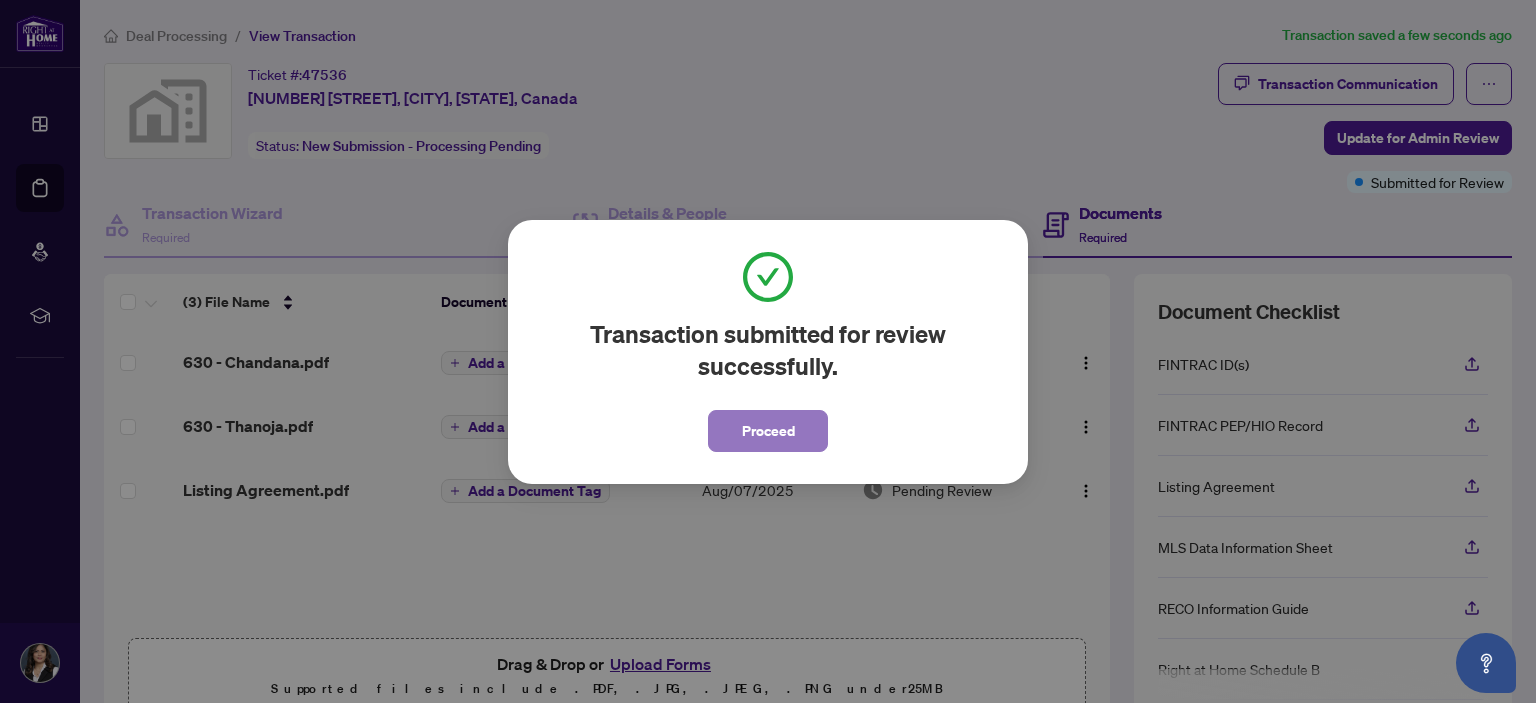 click on "Proceed" at bounding box center [768, 431] 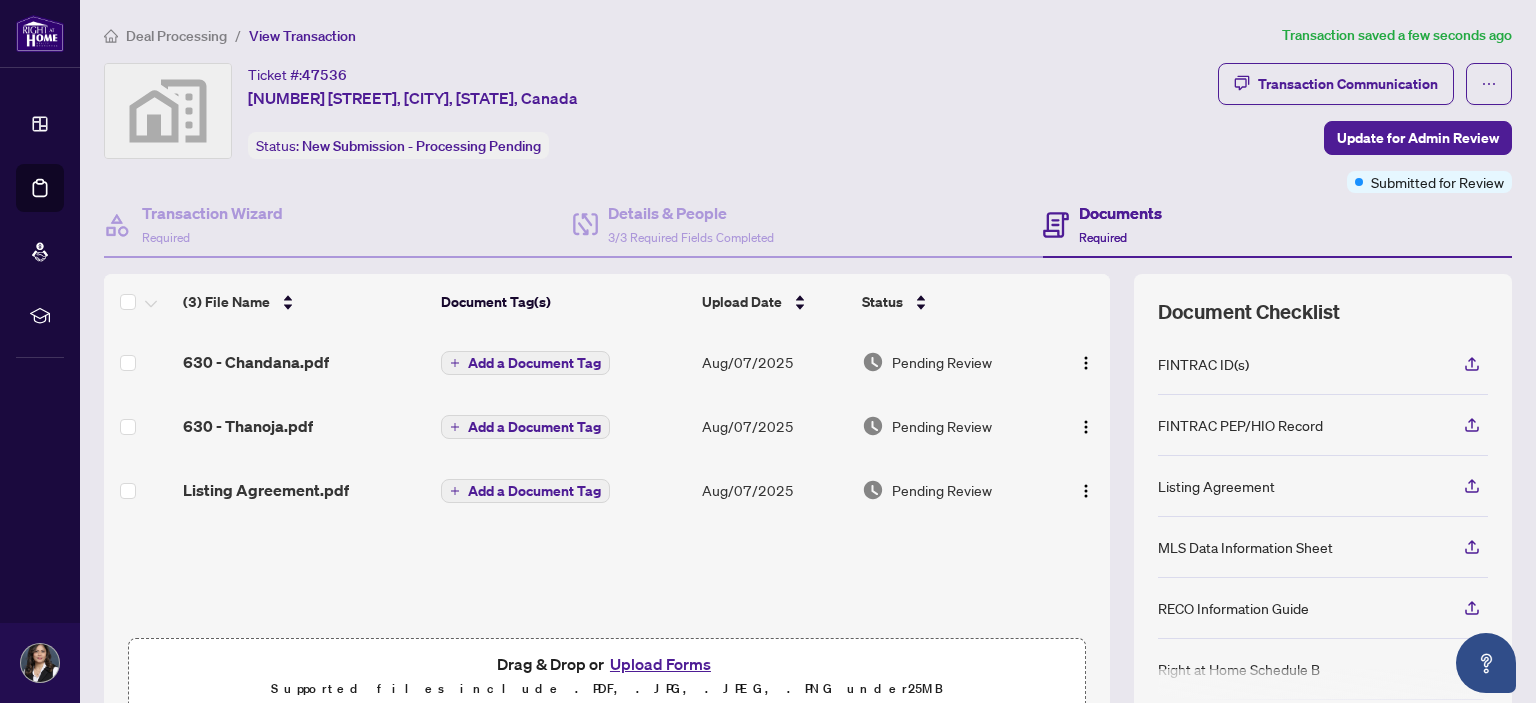 click on "Deal Processing" at bounding box center [176, 36] 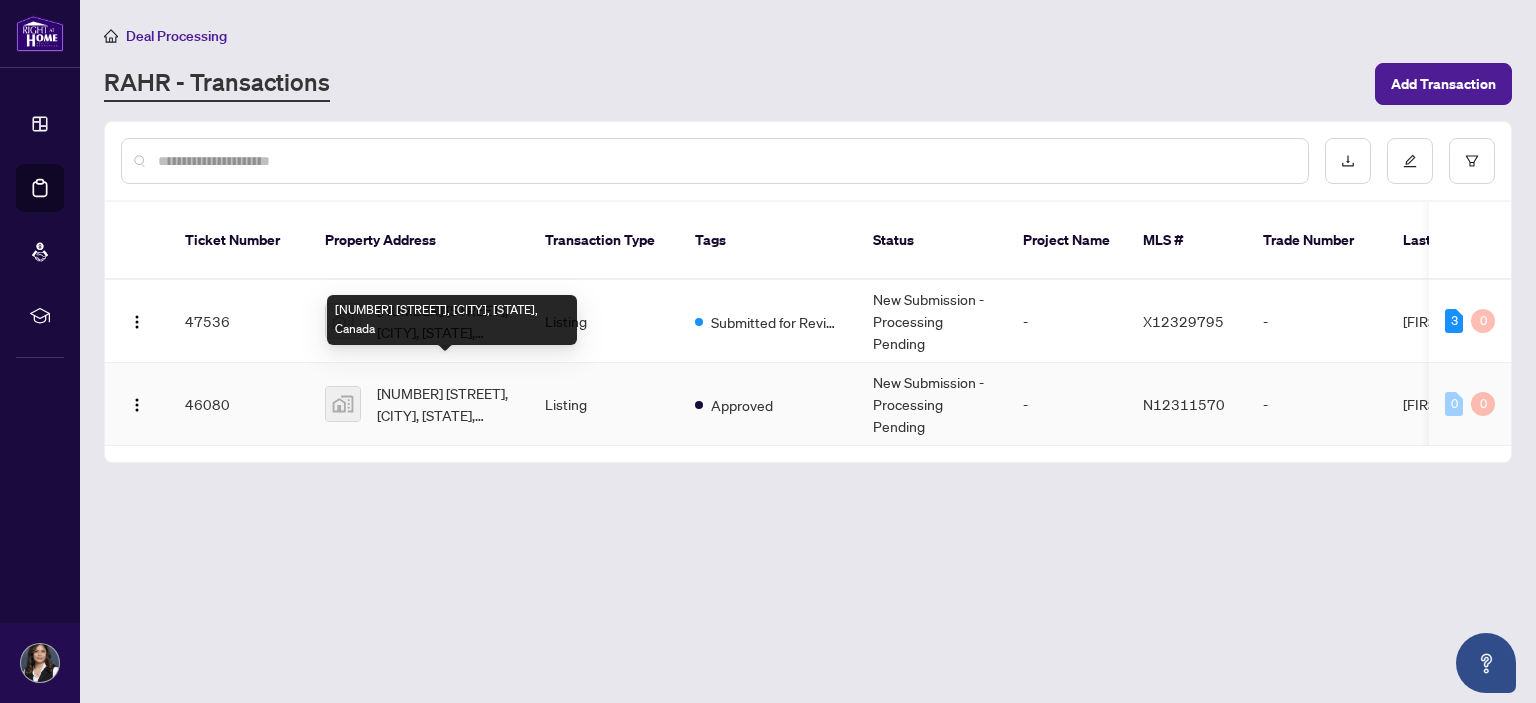 click on "[NUMBER] [STREET], [CITY], [STATE], Canada" at bounding box center [445, 404] 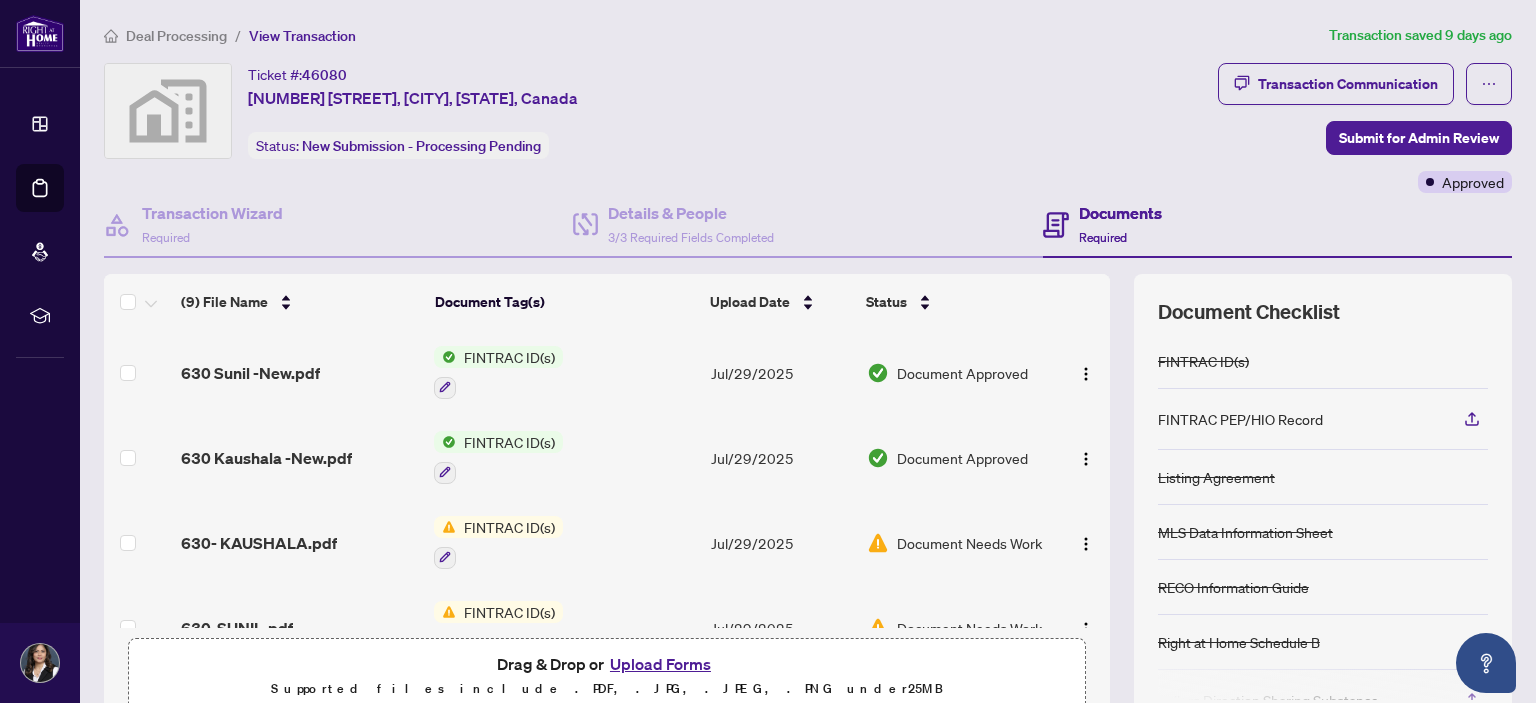 scroll, scrollTop: 169, scrollLeft: 0, axis: vertical 